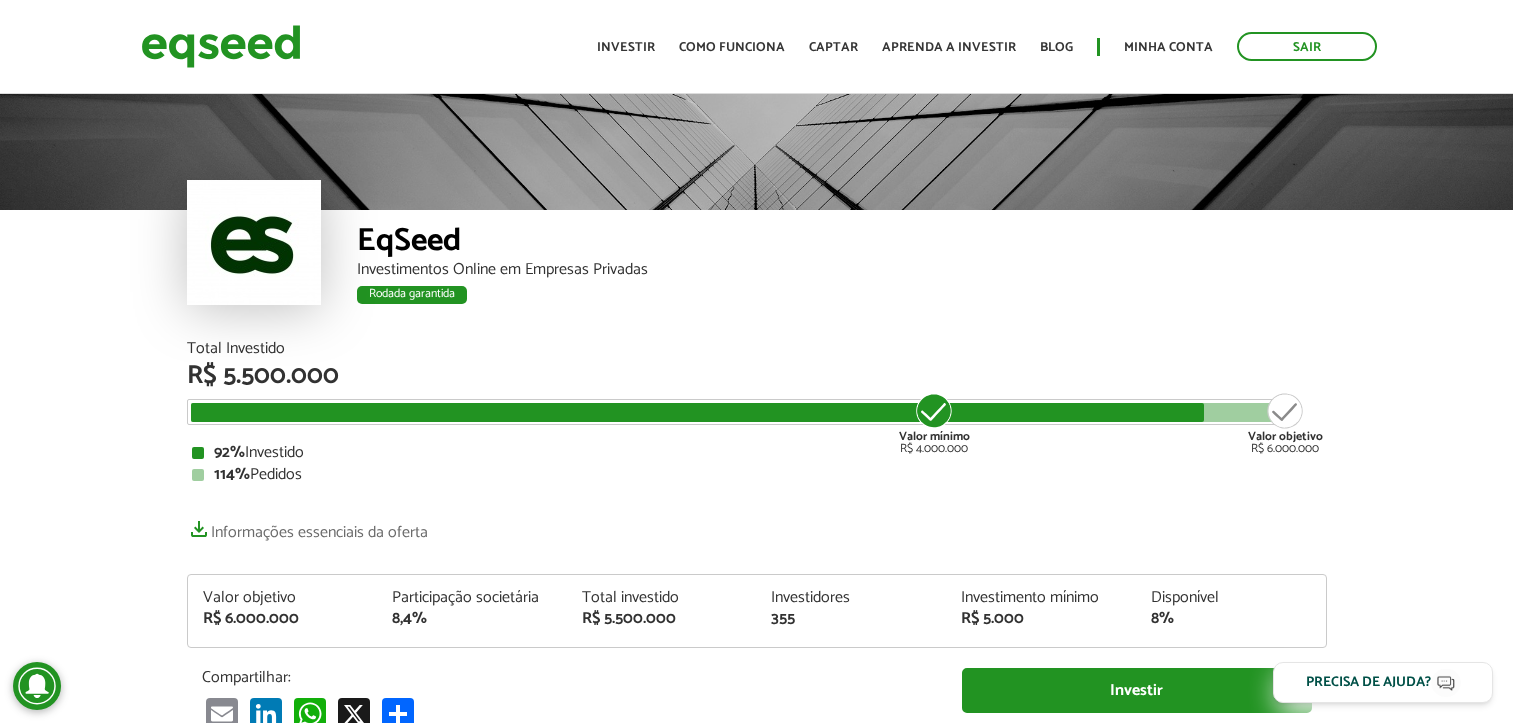 scroll, scrollTop: 0, scrollLeft: 0, axis: both 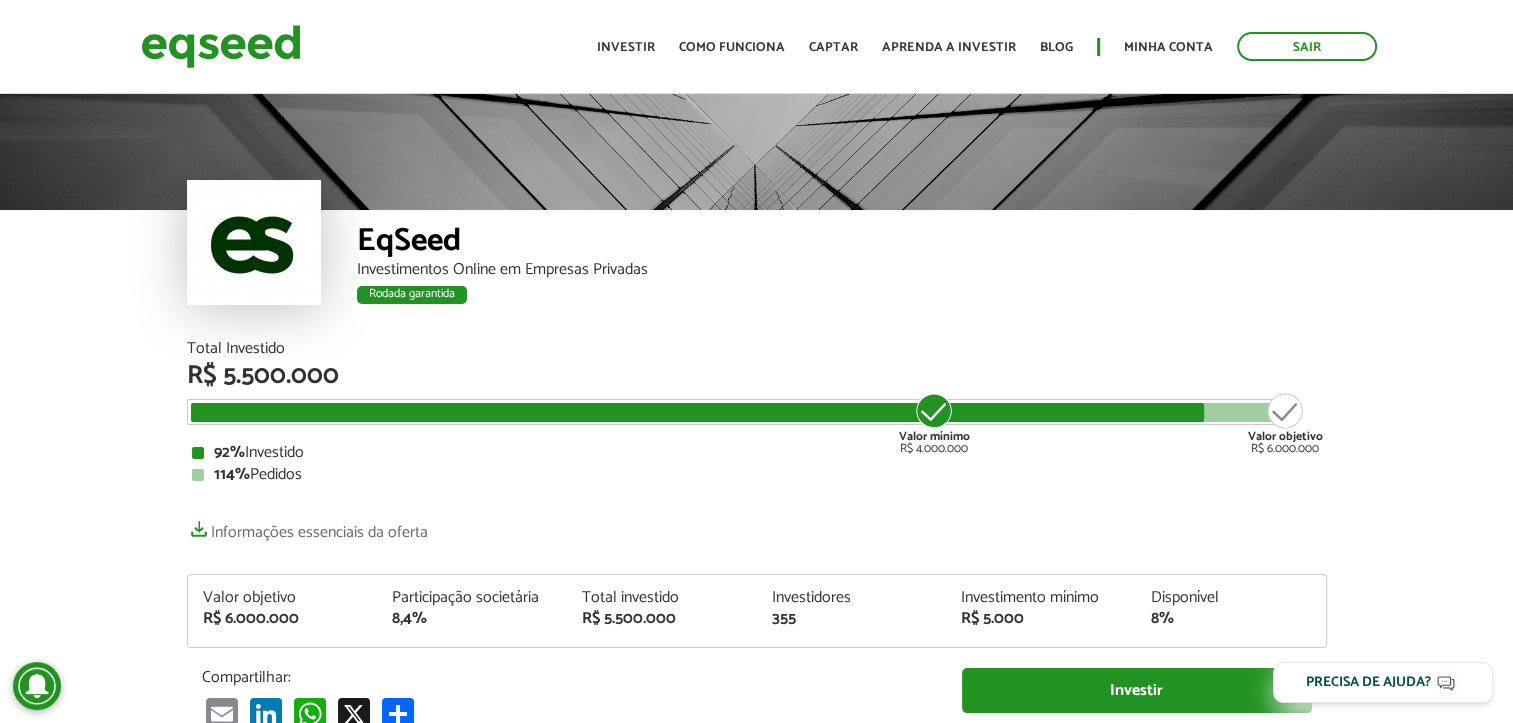 click on "Sair
Toggle navigation
Toggle navigation
Início
Investir Como funciona Captar Aprenda a investir Blog Minha conta Sair" at bounding box center (756, 46) 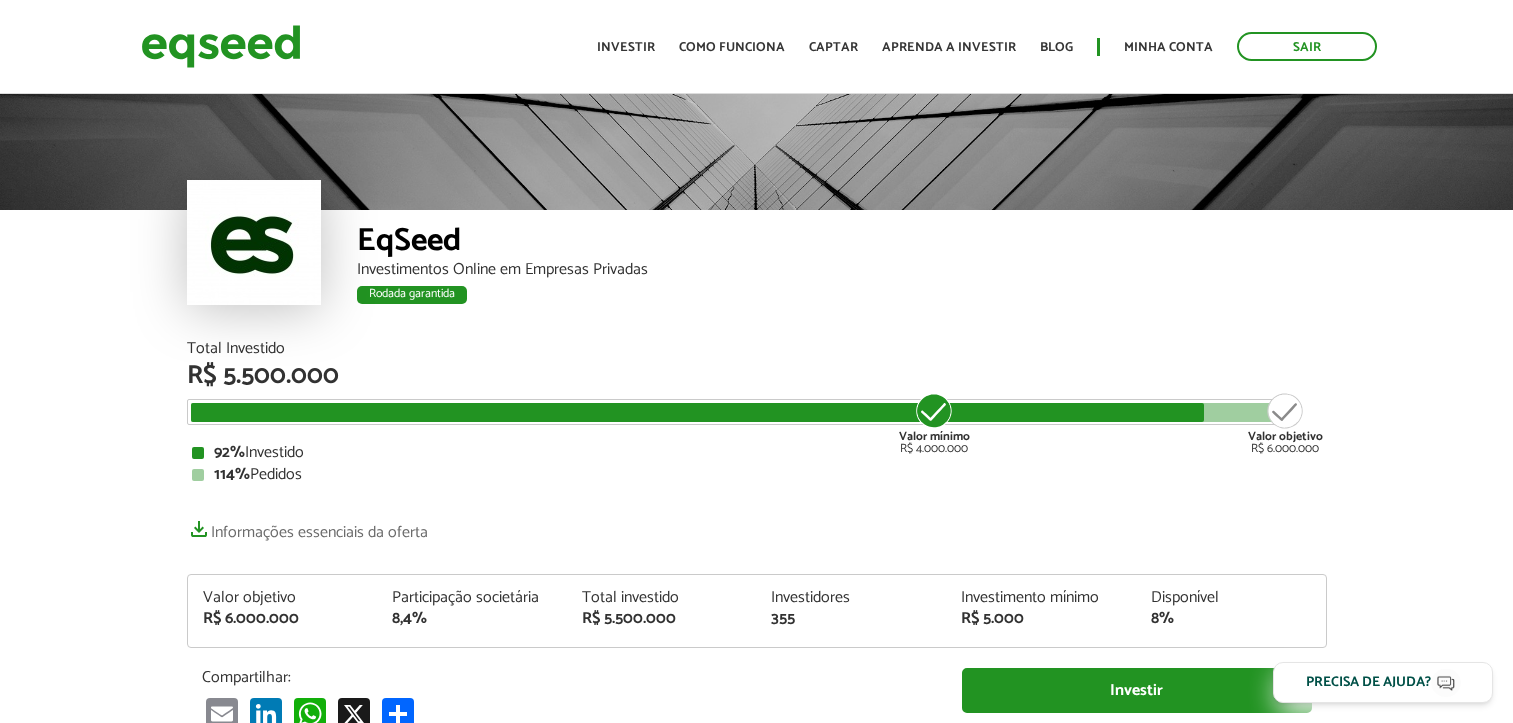 scroll, scrollTop: 0, scrollLeft: 0, axis: both 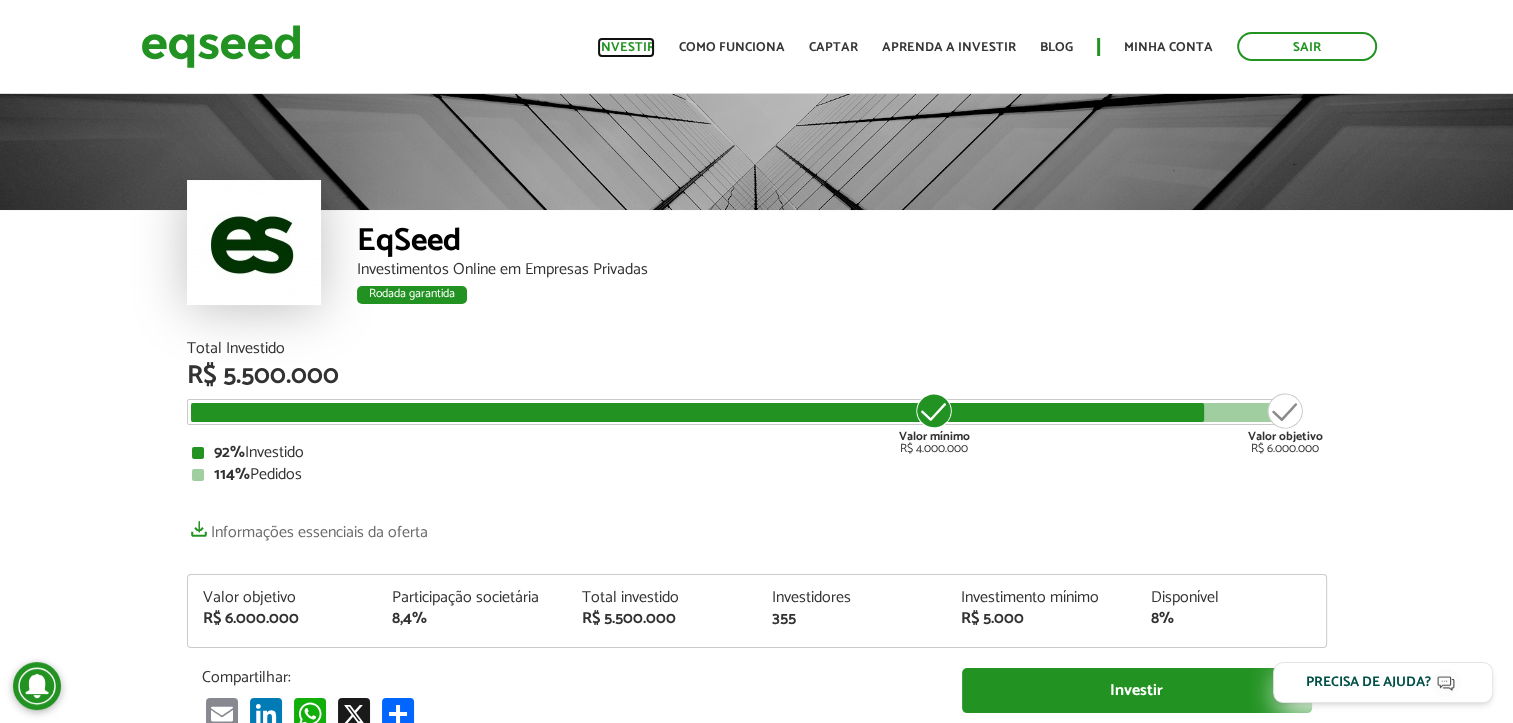 click on "Investir" at bounding box center [626, 47] 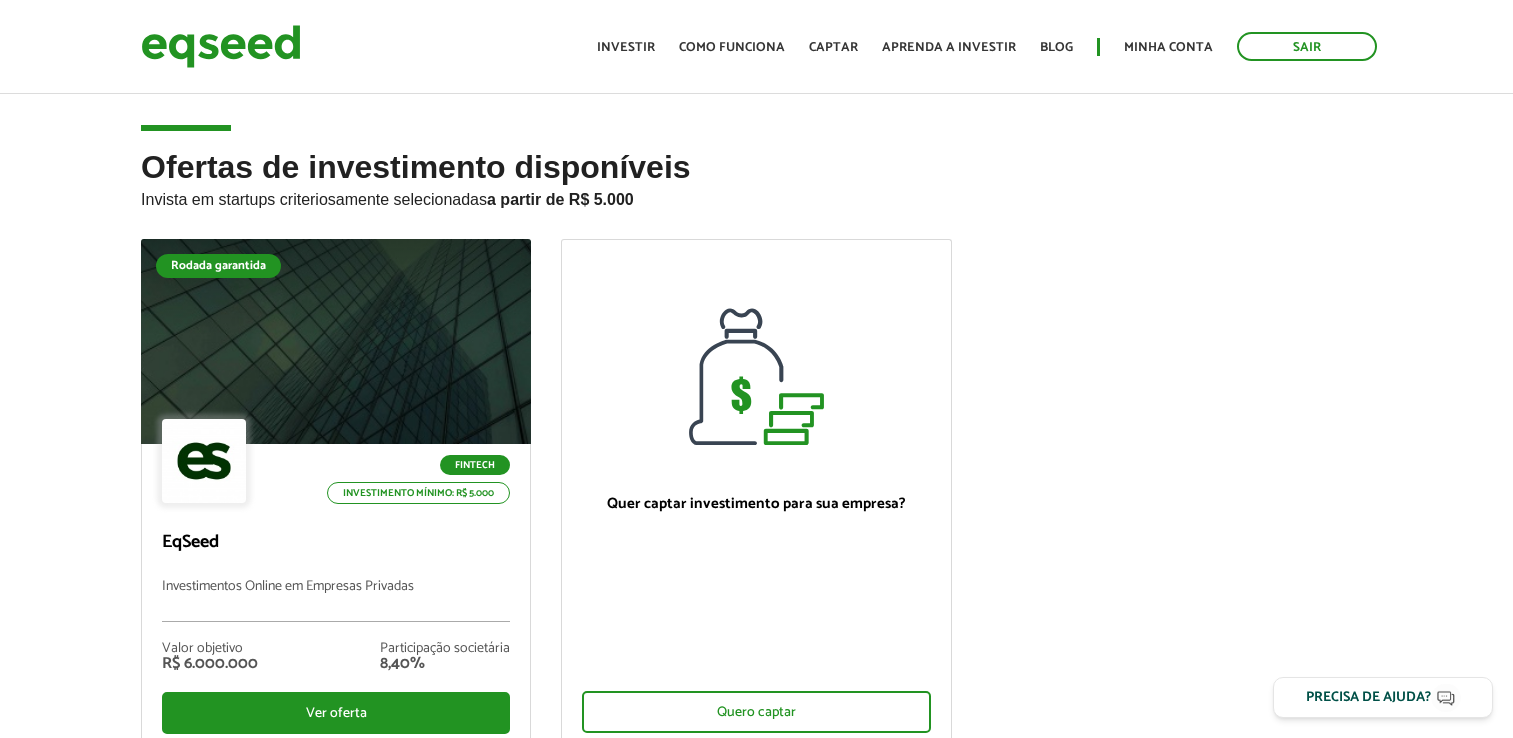 scroll, scrollTop: 0, scrollLeft: 0, axis: both 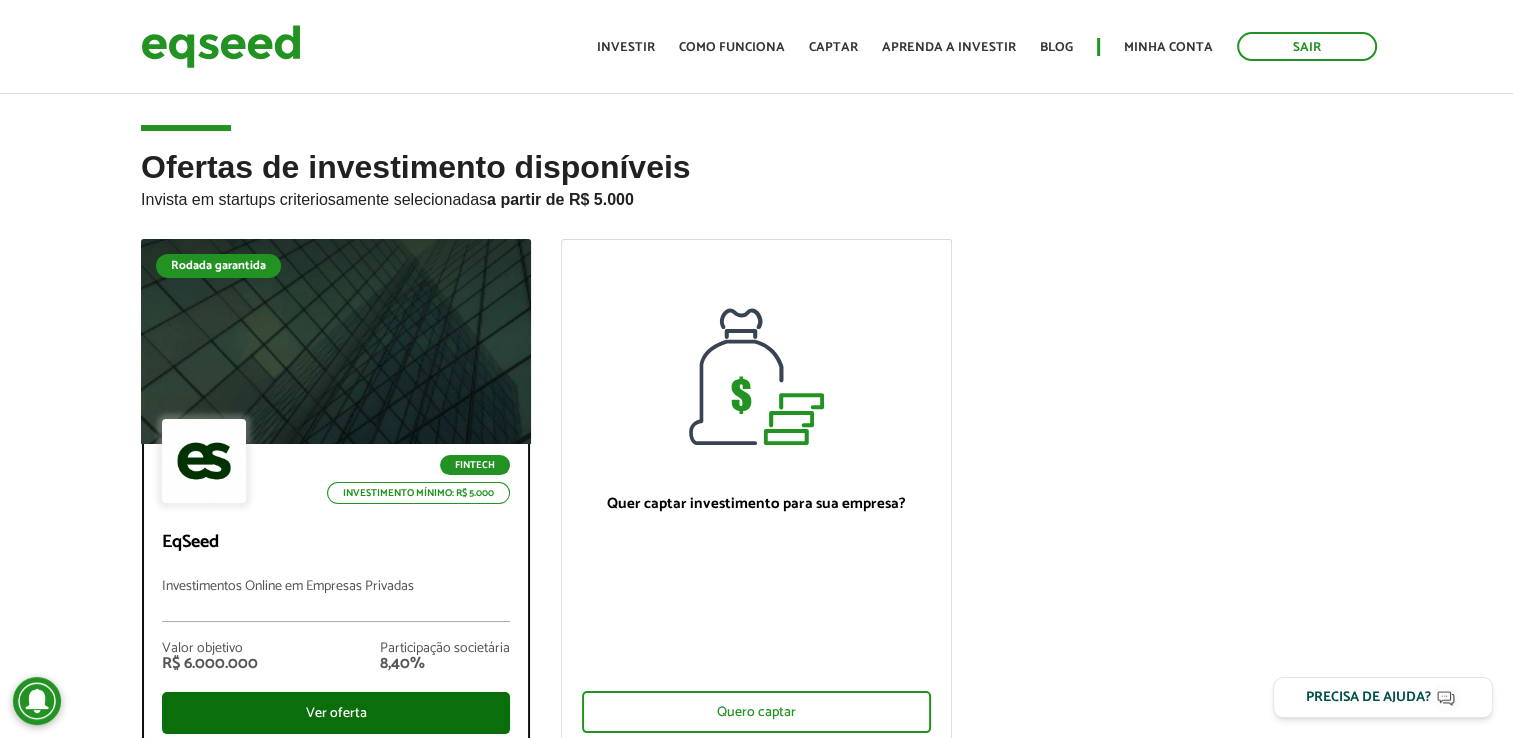 click on "Ver oferta" at bounding box center (336, 713) 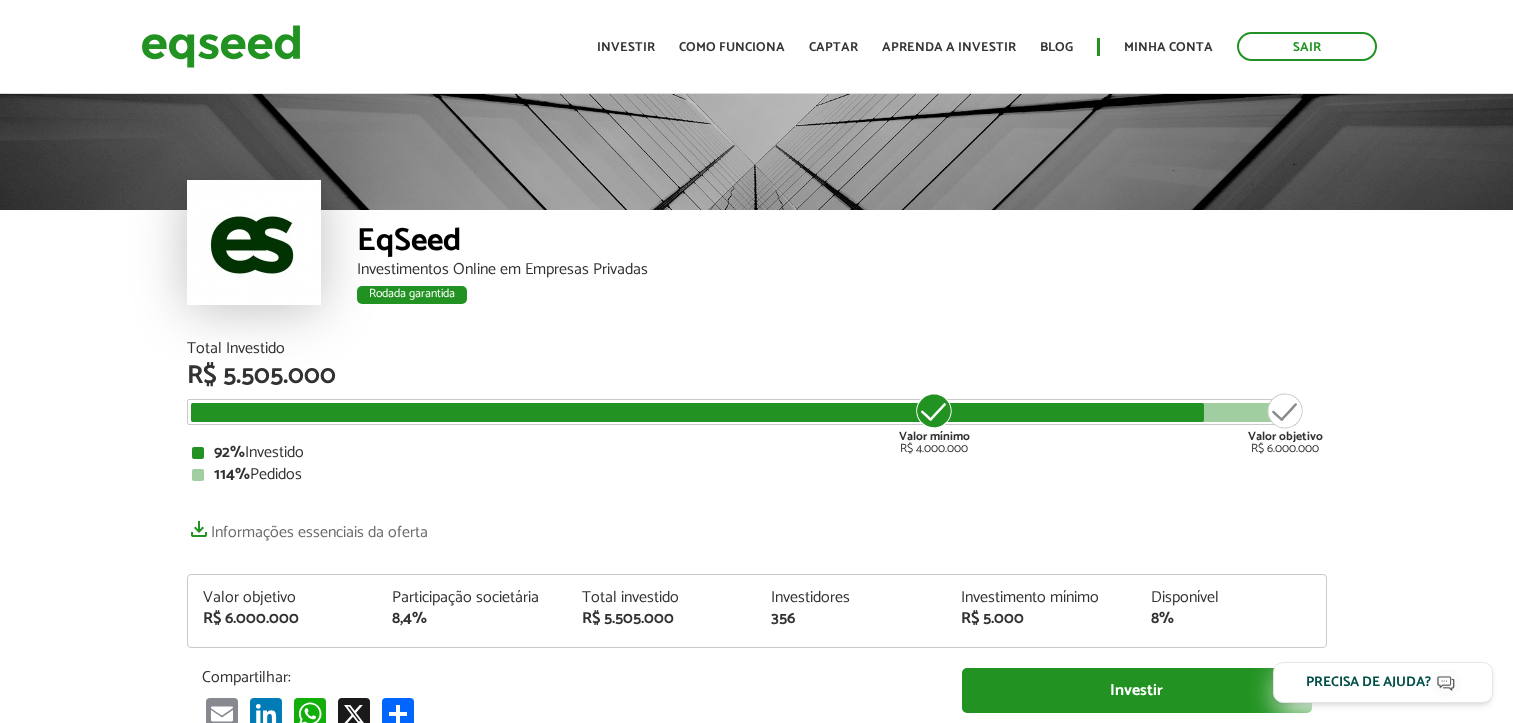 scroll, scrollTop: 0, scrollLeft: 0, axis: both 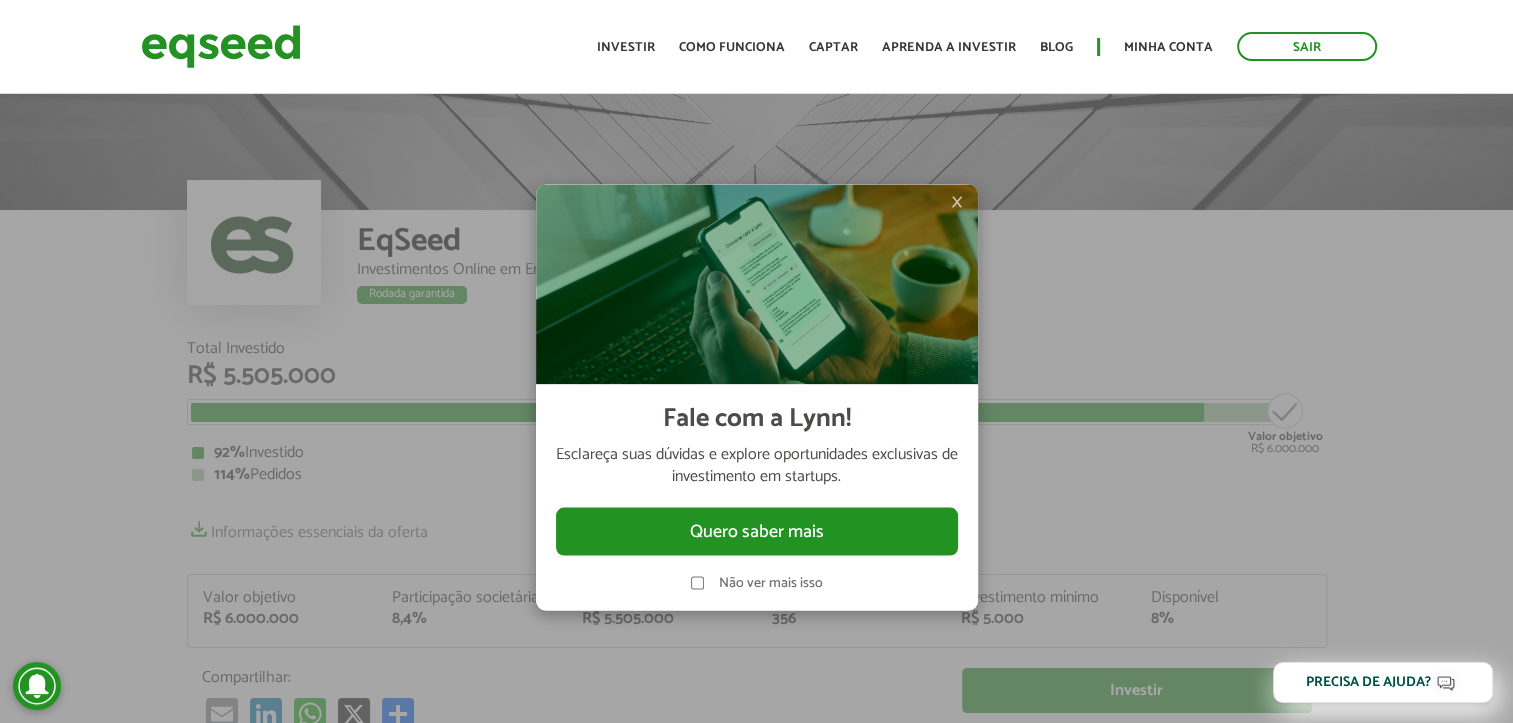 click on "×" at bounding box center (957, 201) 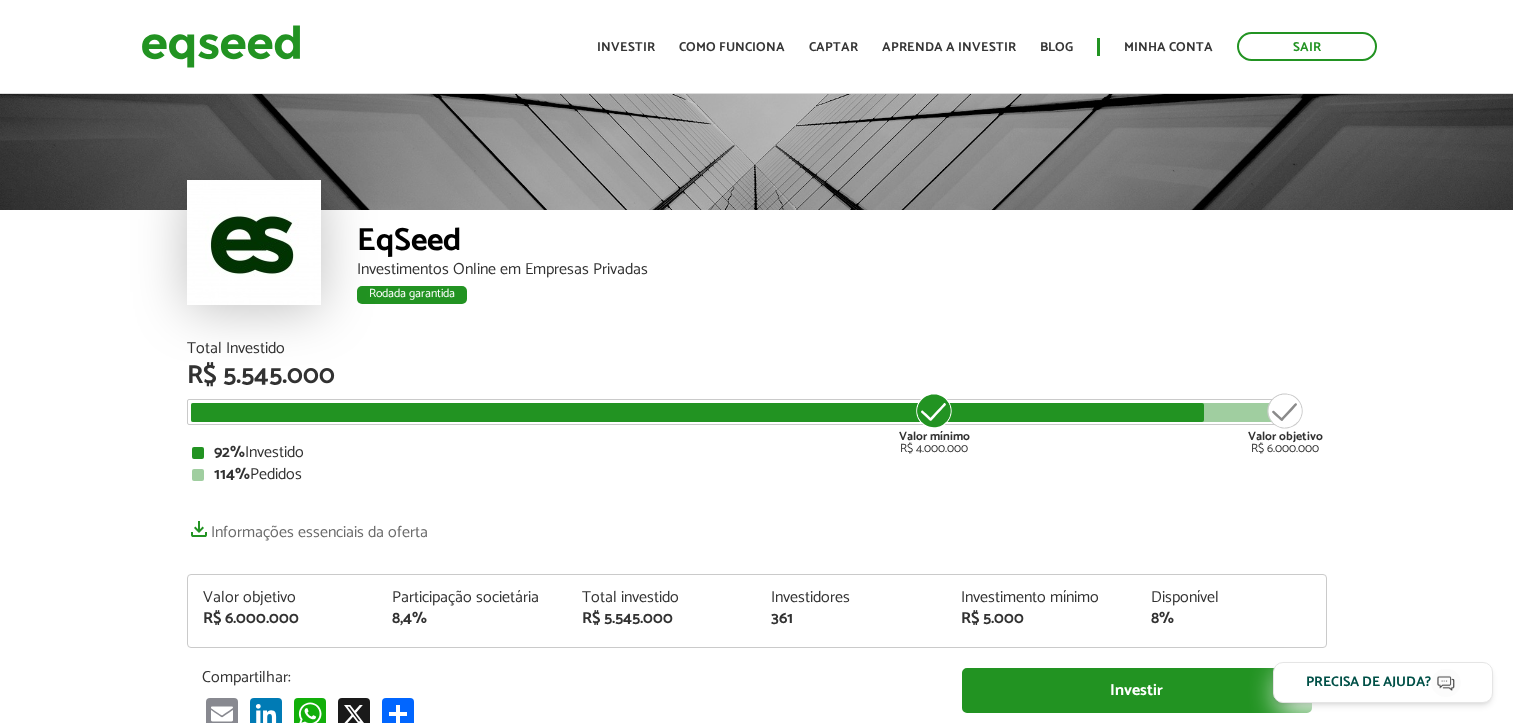 scroll, scrollTop: 0, scrollLeft: 0, axis: both 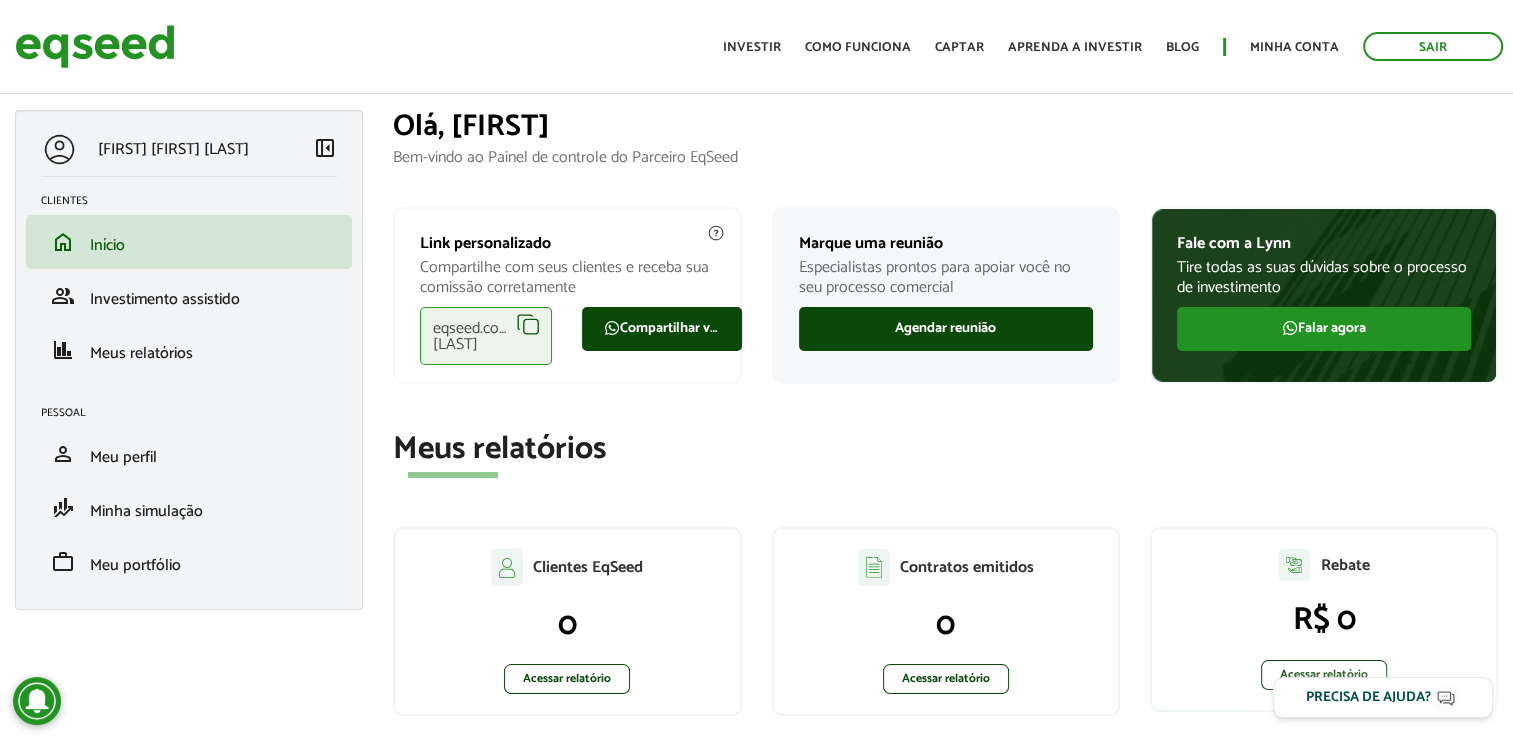 click on "Início
Investir
Como funciona
Captar
Aprenda a investir
Blog
Minha conta
Sair" at bounding box center [1113, 46] 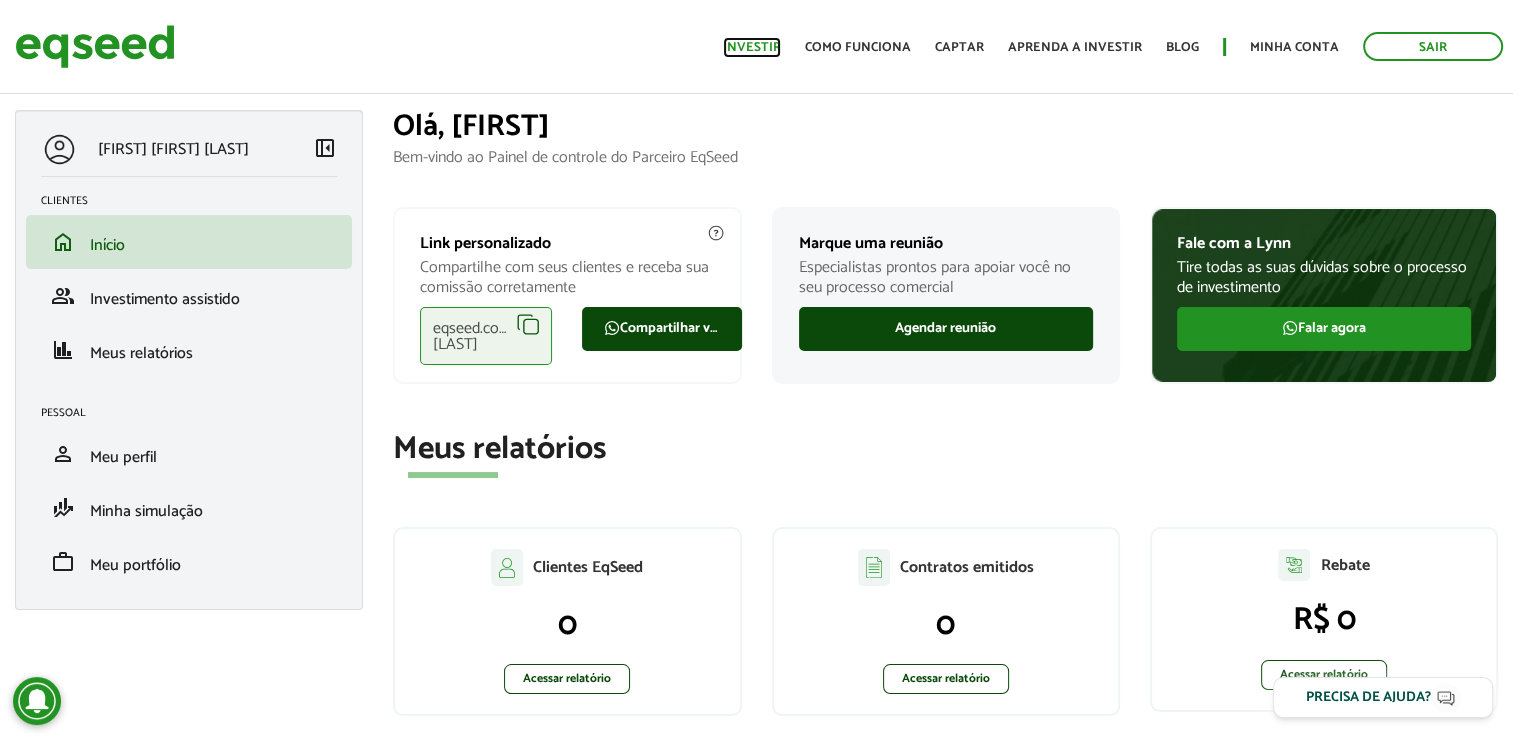 click on "Investir" at bounding box center (752, 47) 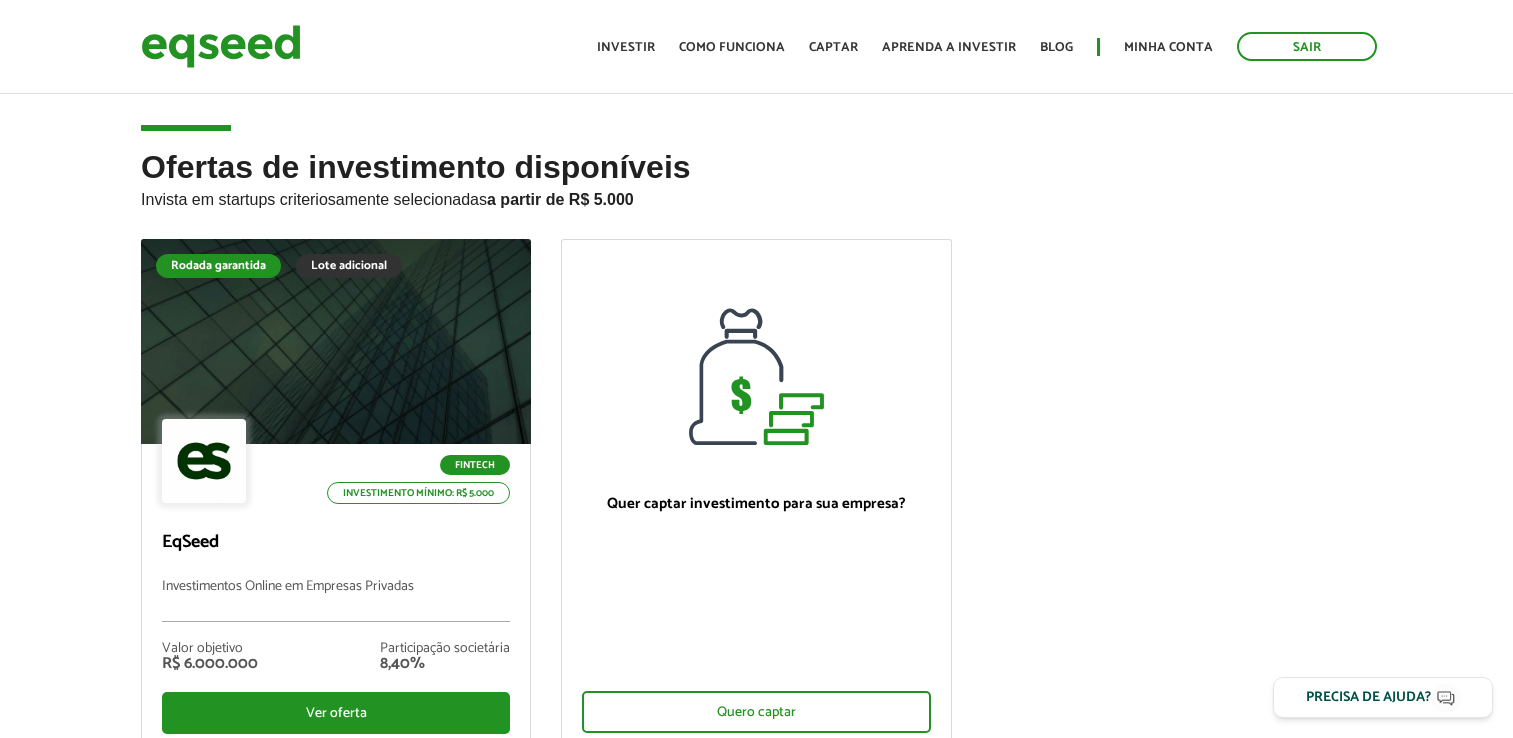 scroll, scrollTop: 0, scrollLeft: 0, axis: both 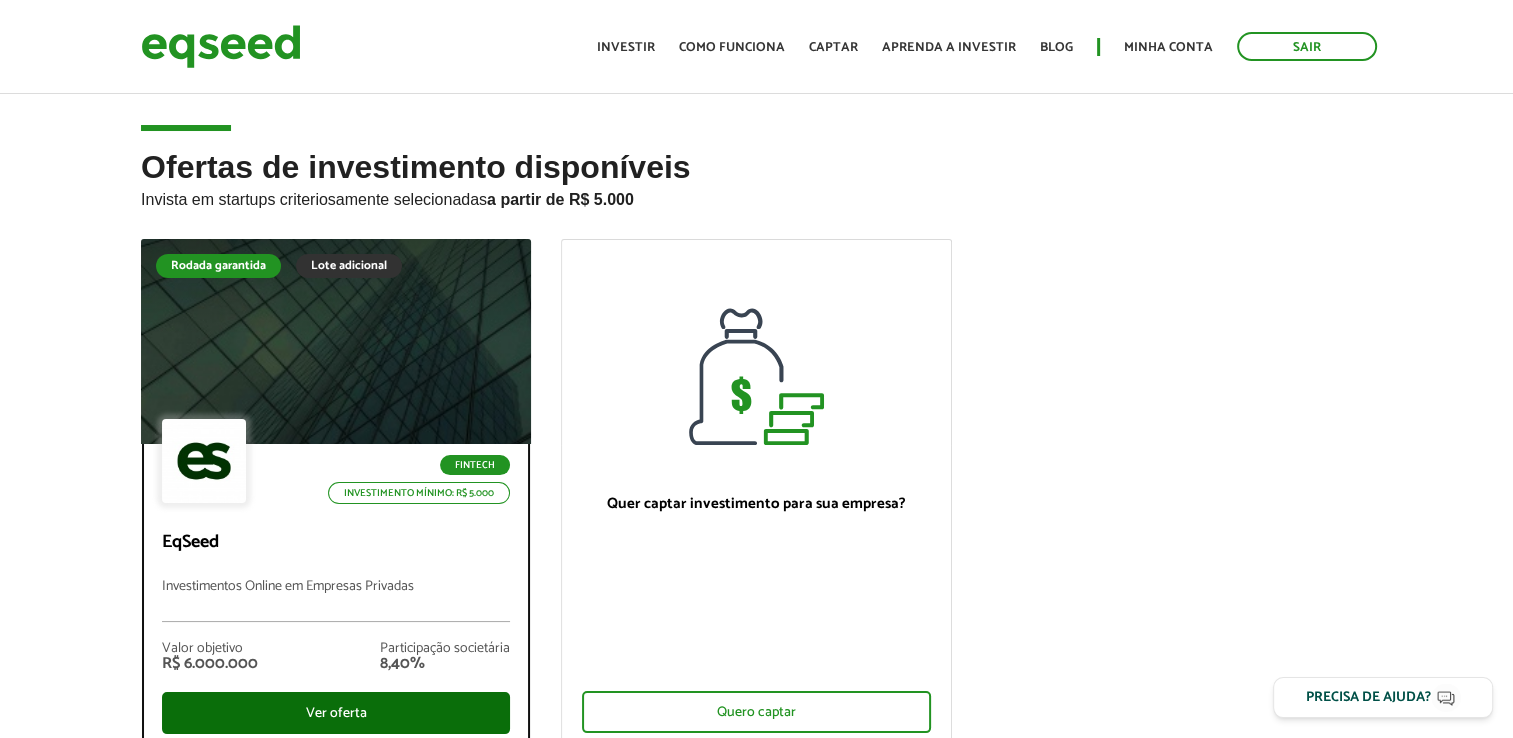 click on "Ver oferta" at bounding box center (336, 713) 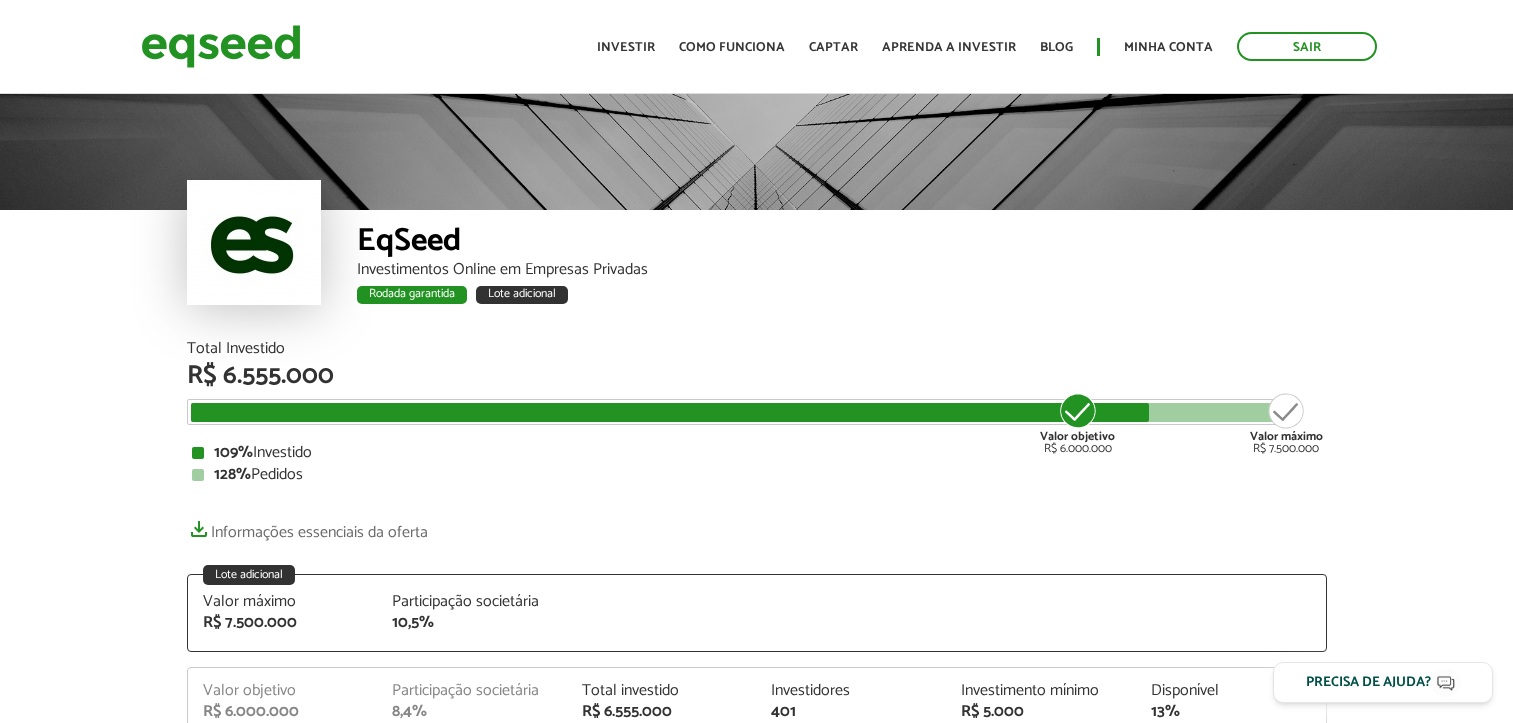 scroll, scrollTop: 0, scrollLeft: 0, axis: both 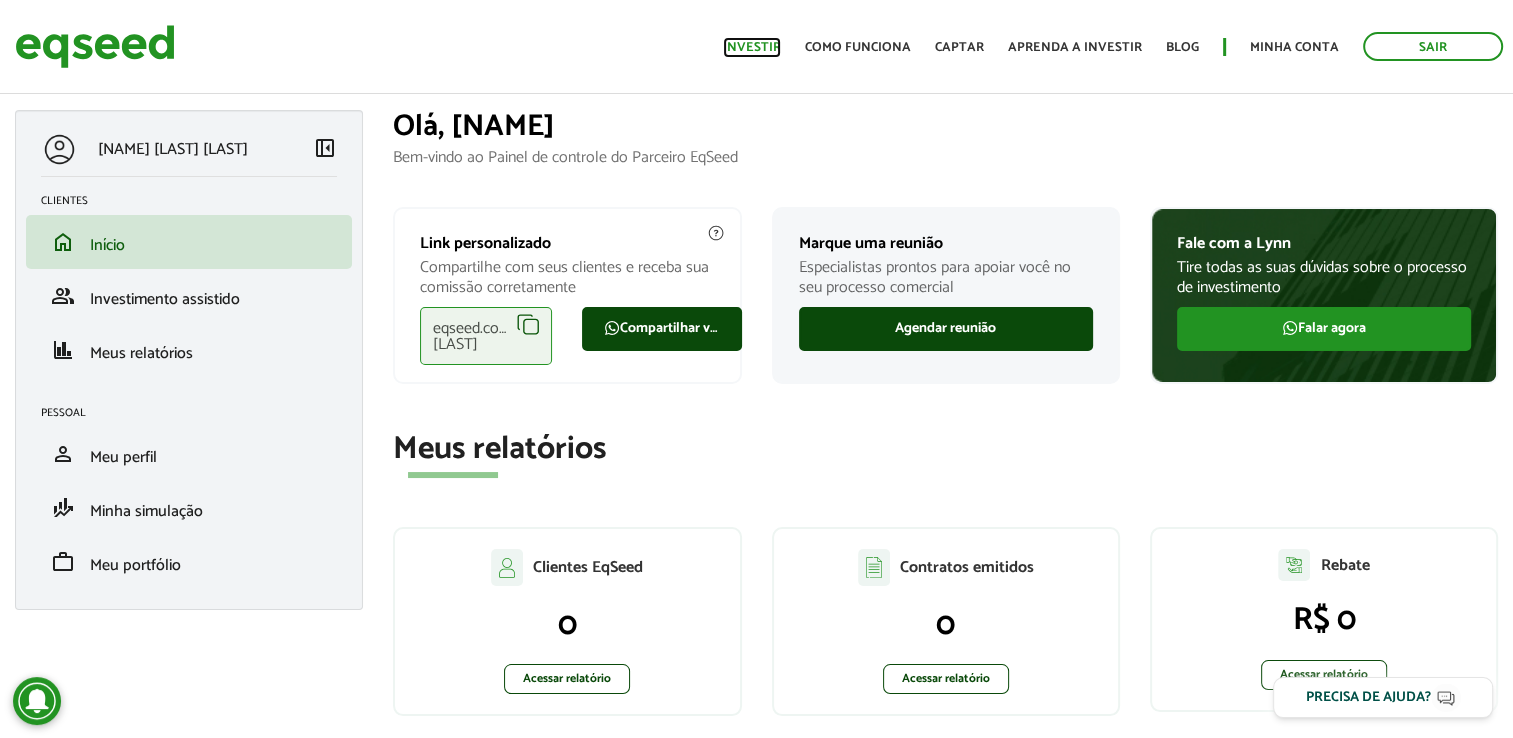 click on "Investir" at bounding box center [752, 47] 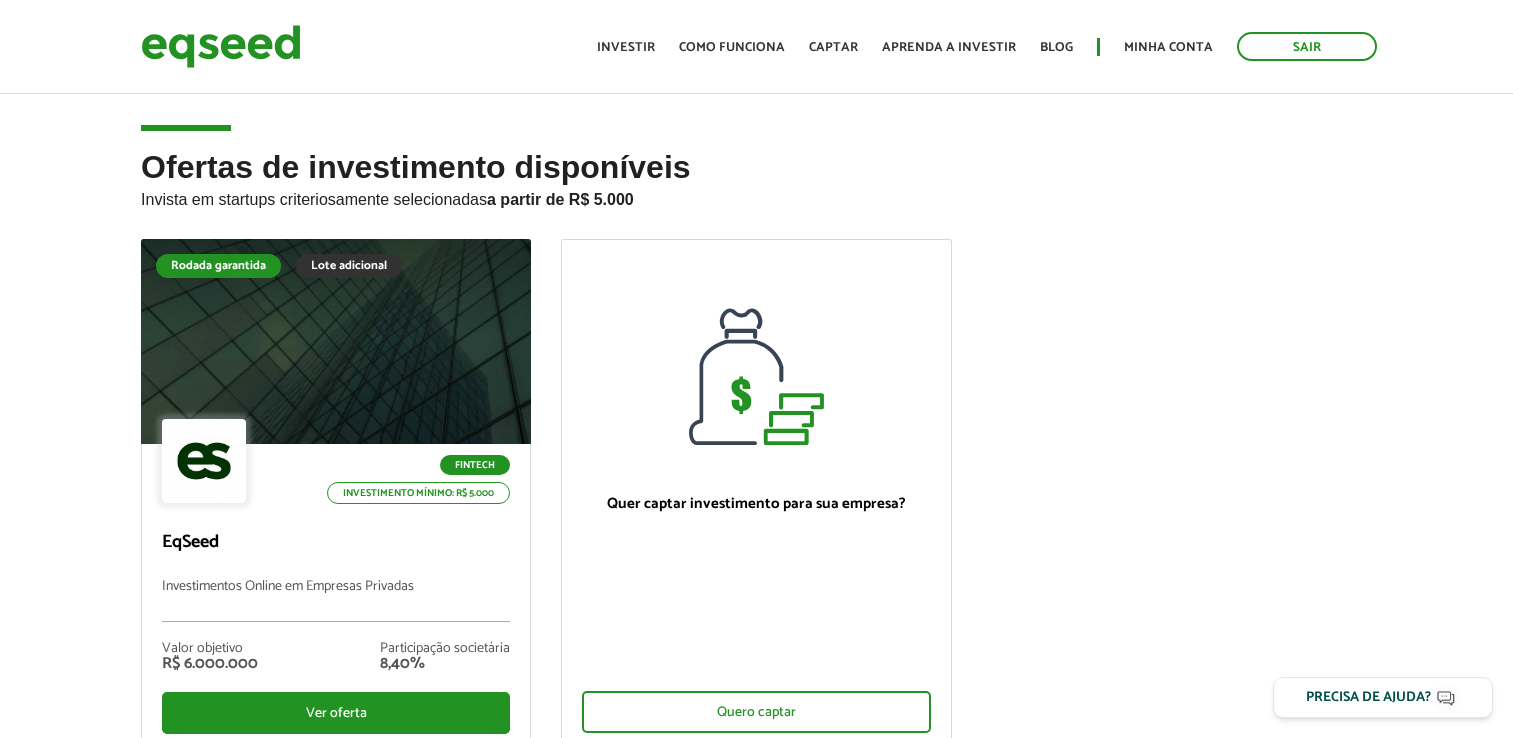 scroll, scrollTop: 0, scrollLeft: 0, axis: both 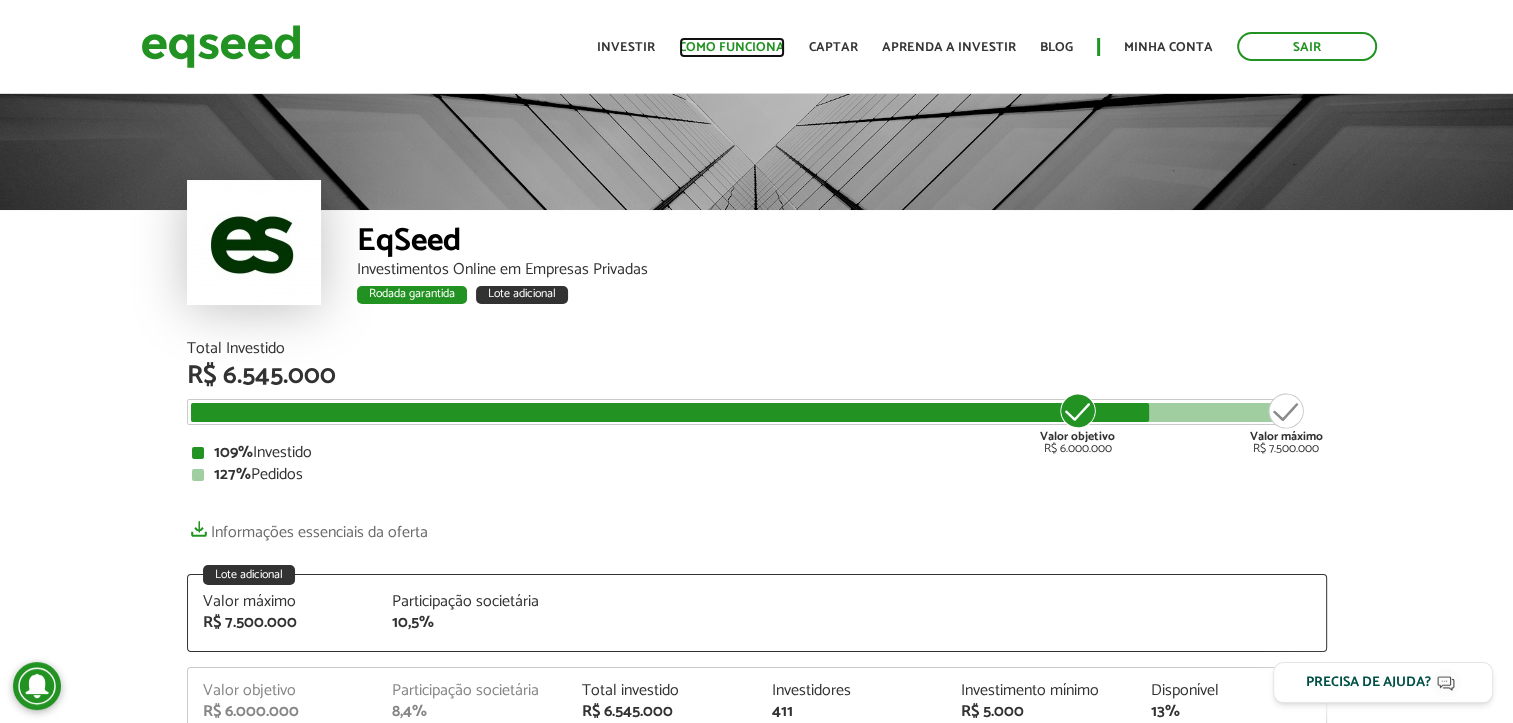 click on "Como funciona" at bounding box center (732, 47) 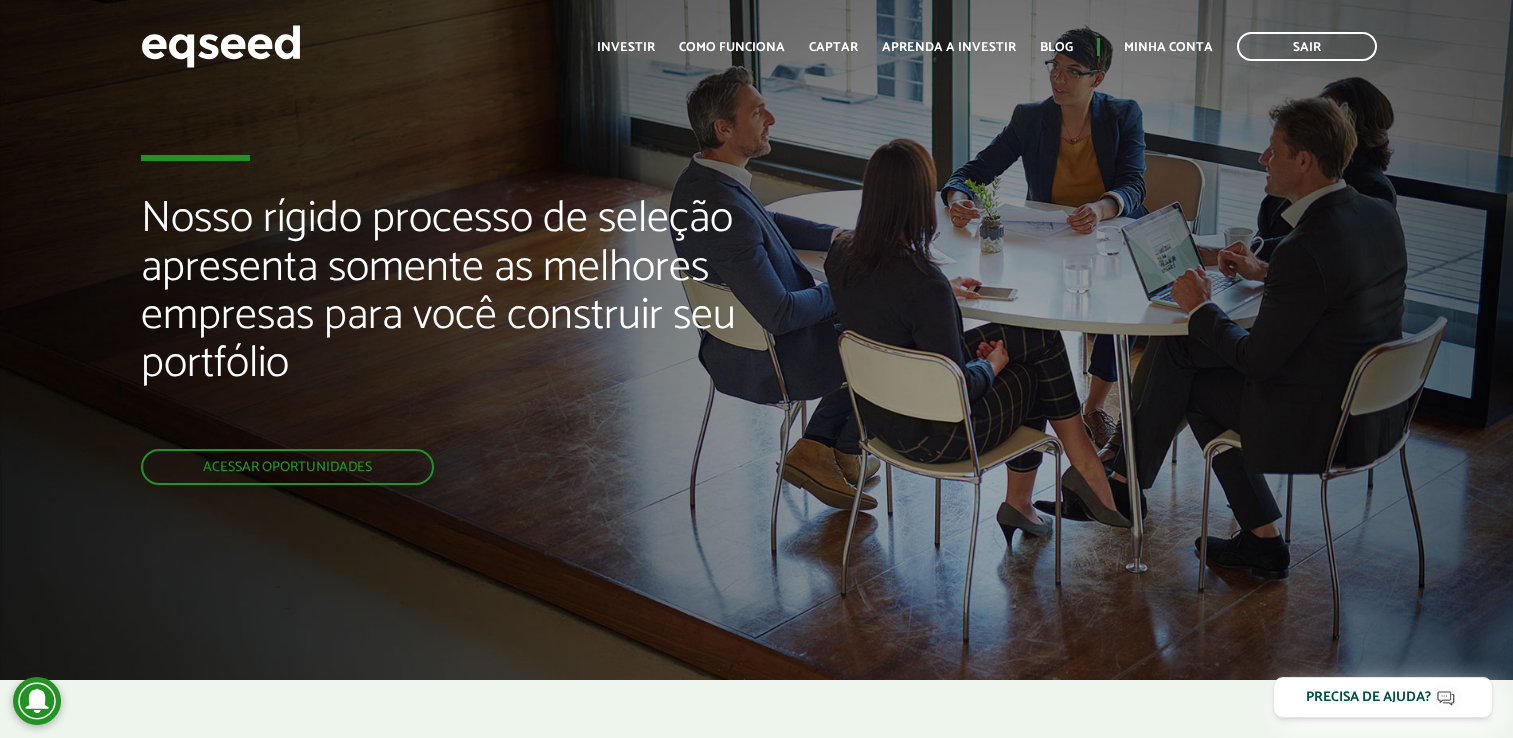 scroll, scrollTop: 0, scrollLeft: 0, axis: both 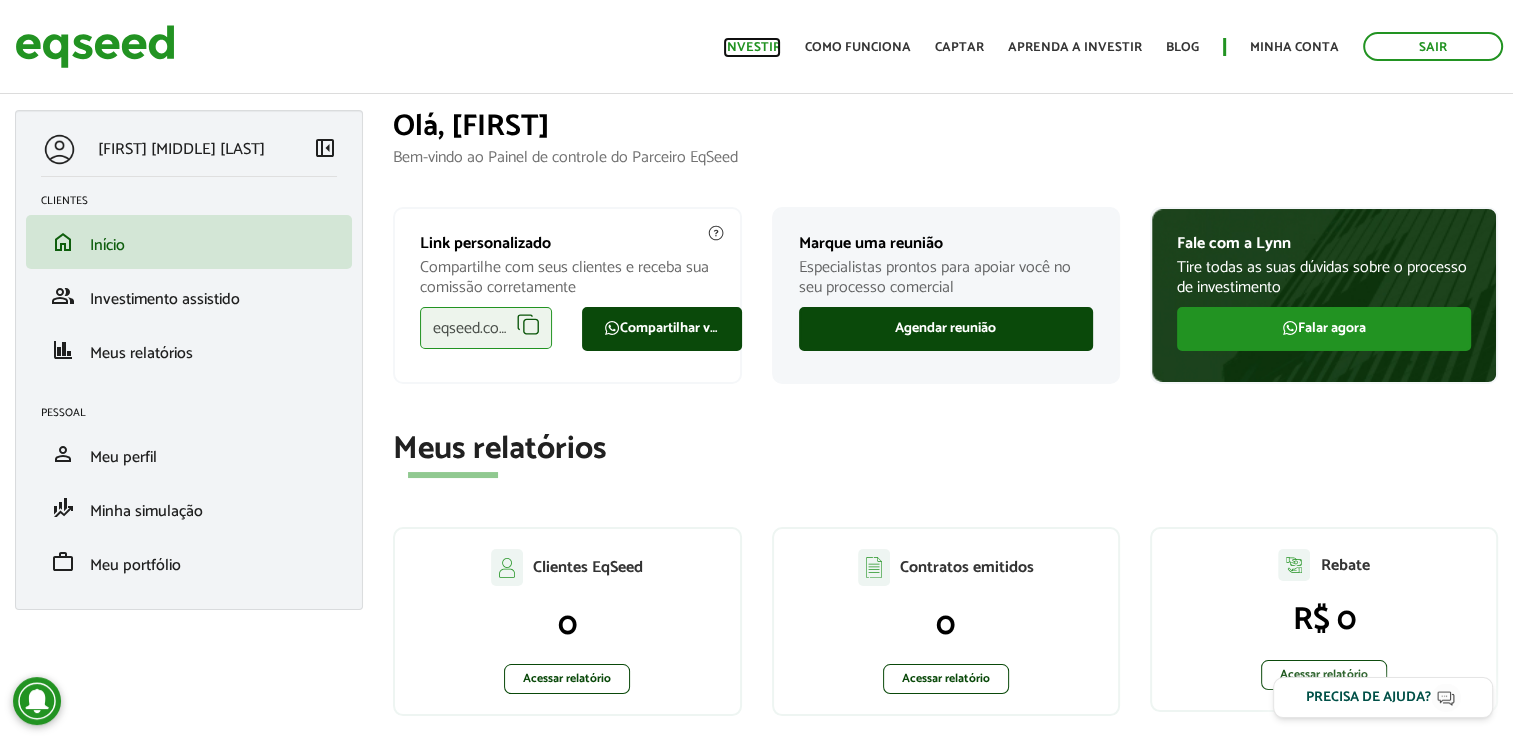 click on "Investir" at bounding box center (752, 47) 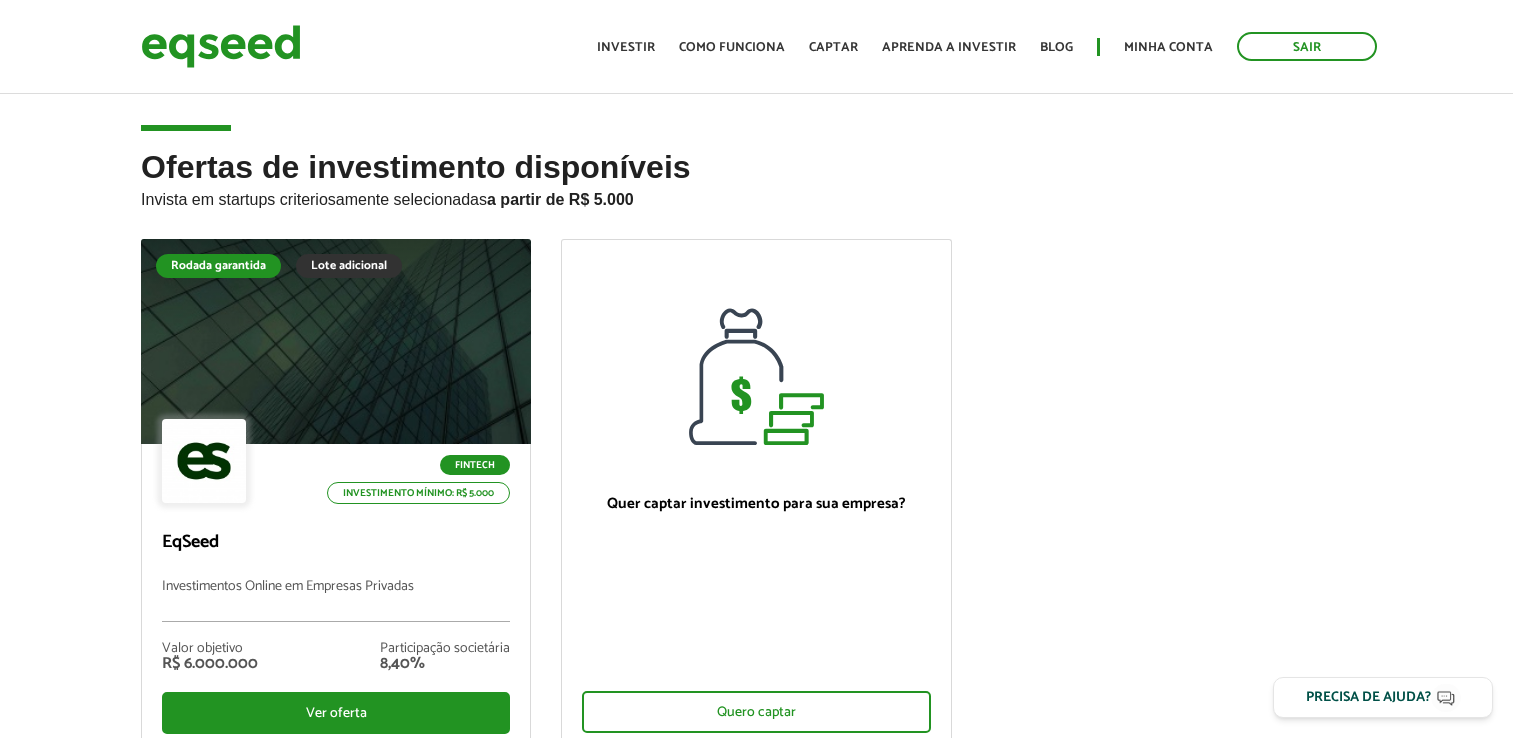 scroll, scrollTop: 0, scrollLeft: 0, axis: both 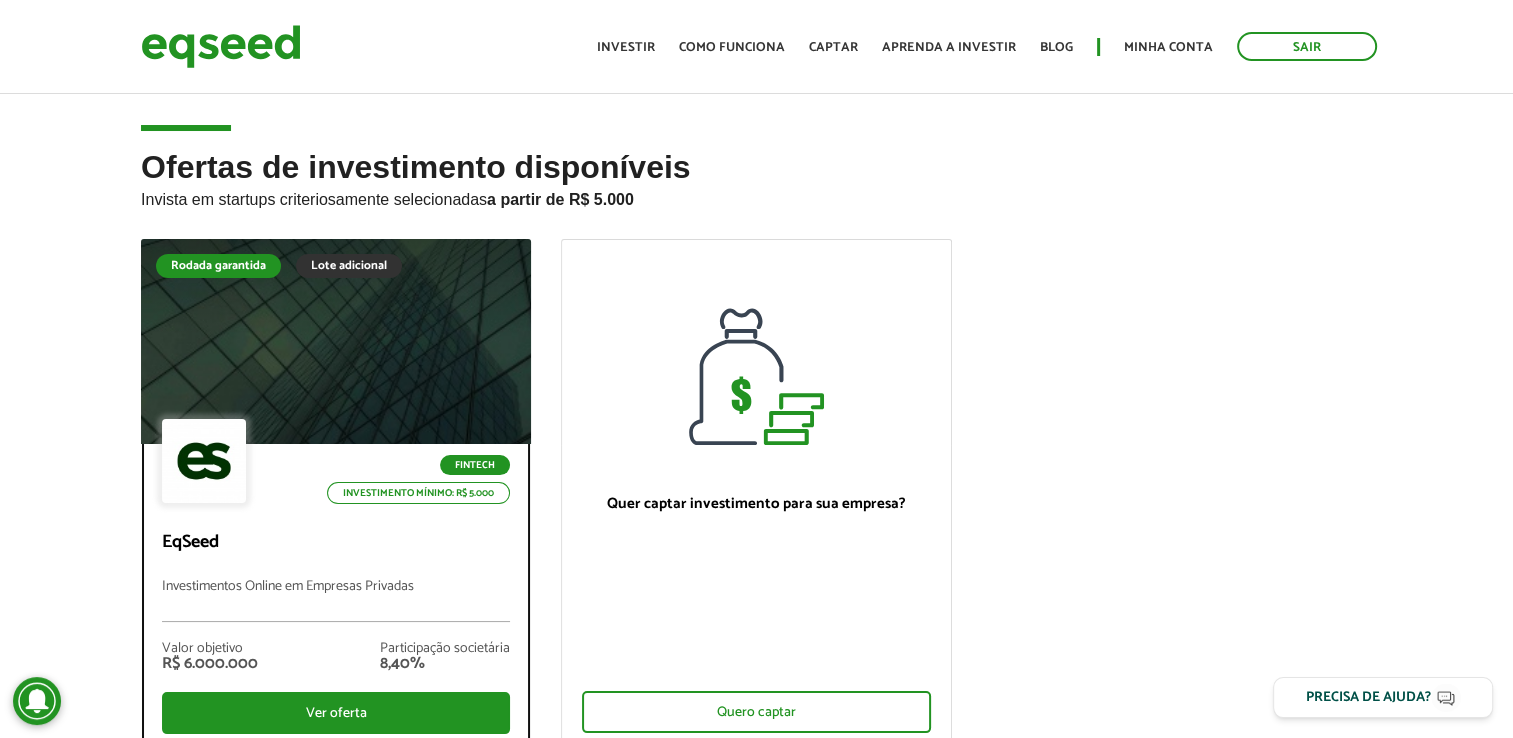click on "Valor objetivo
R$ 6.000.000
Participação societária
8,40%" at bounding box center (336, 657) 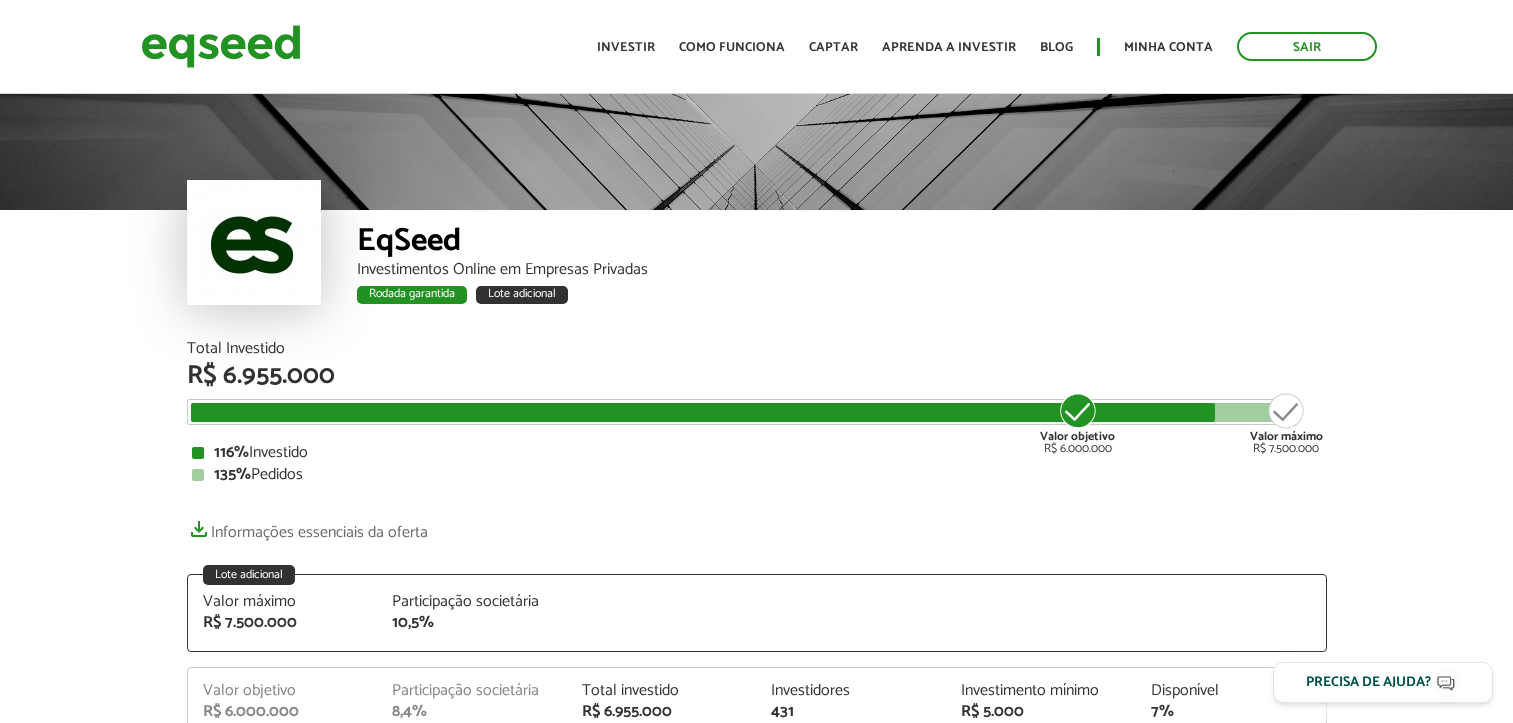 scroll, scrollTop: 0, scrollLeft: 0, axis: both 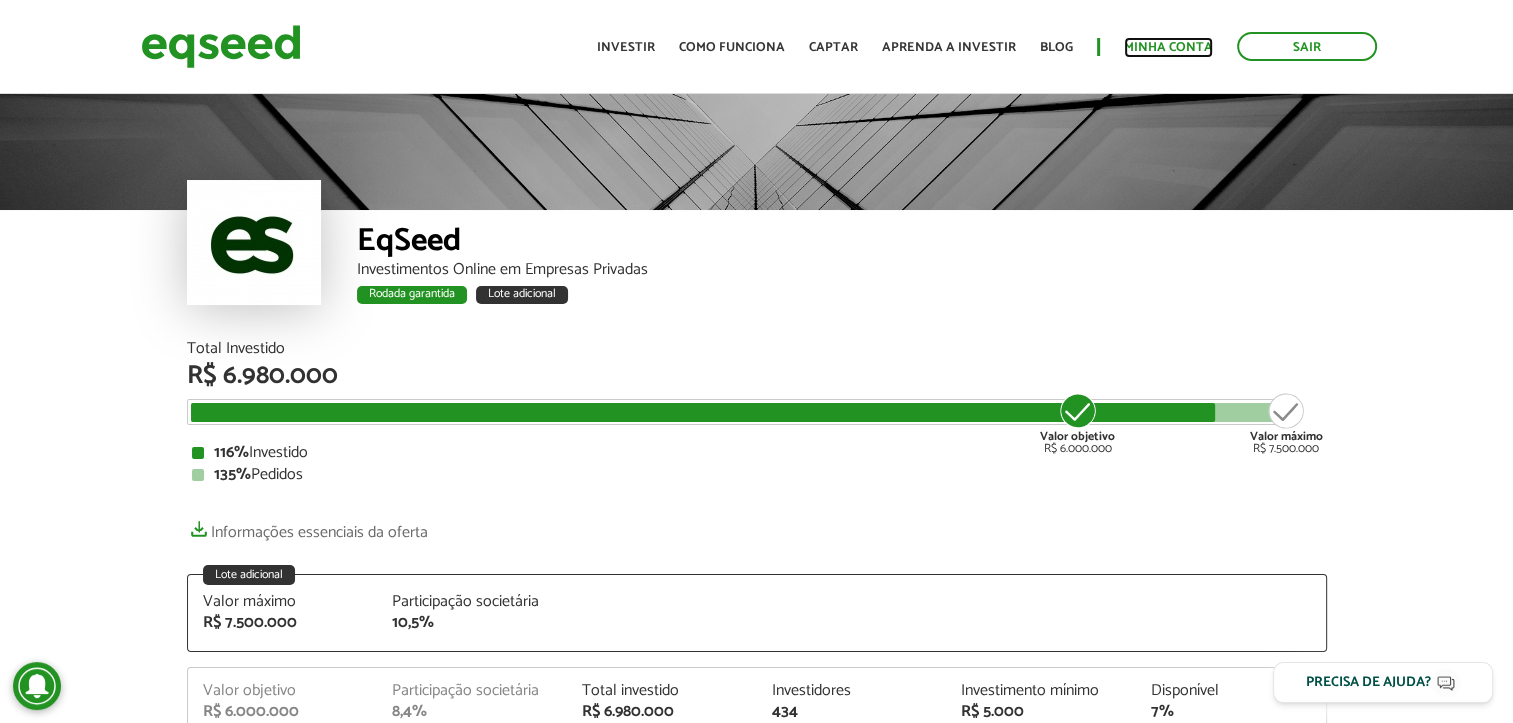 click on "Minha conta" at bounding box center [1168, 47] 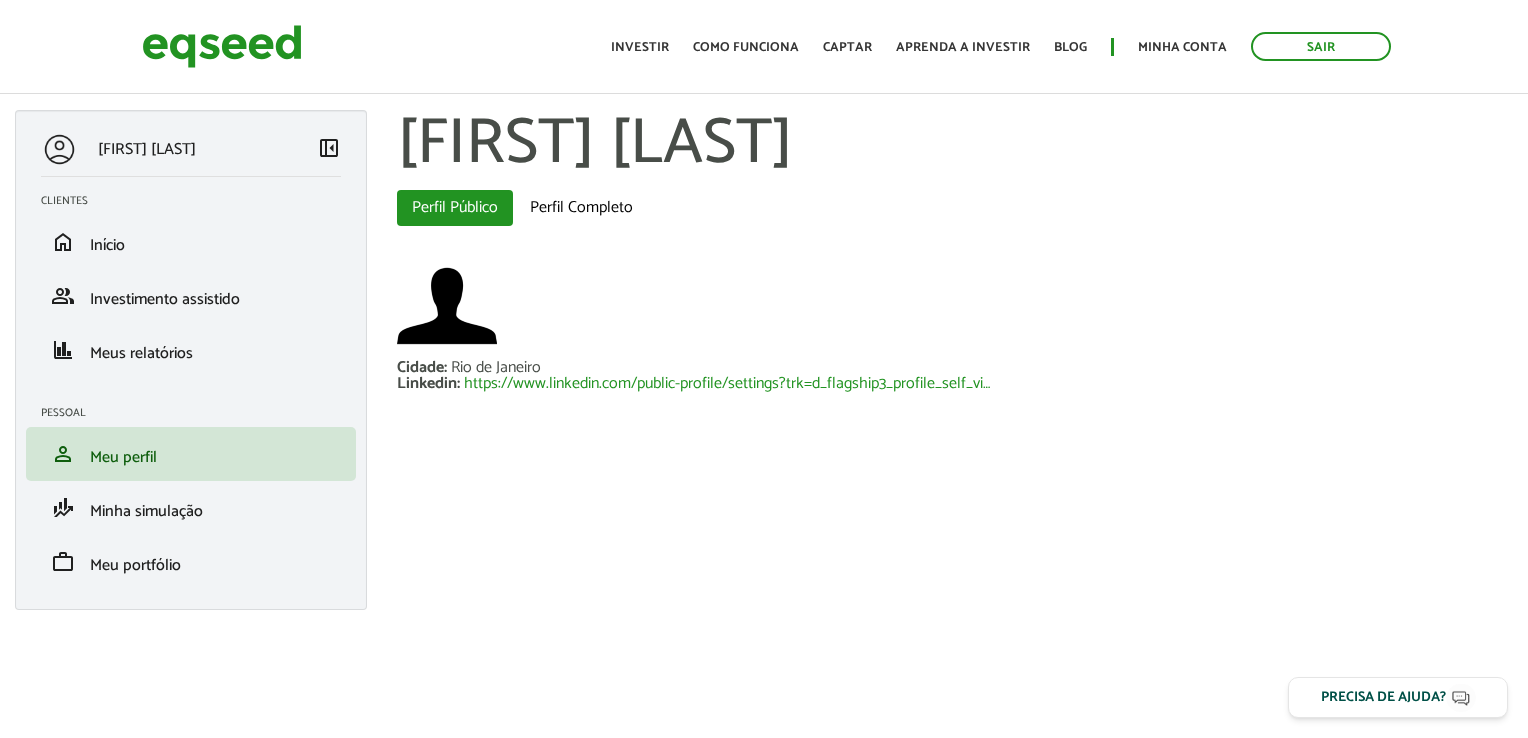 scroll, scrollTop: 0, scrollLeft: 0, axis: both 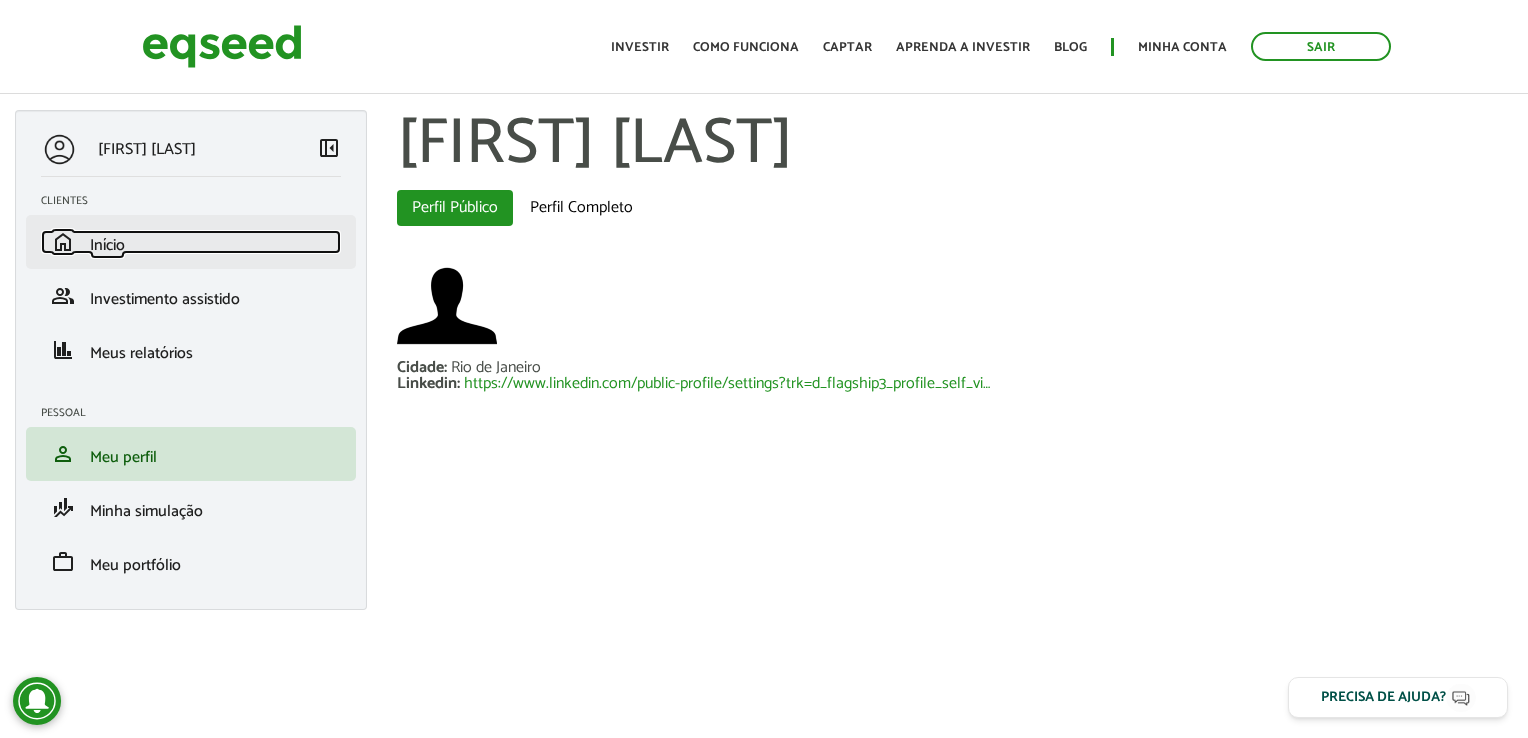 click on "home Início" at bounding box center (191, 242) 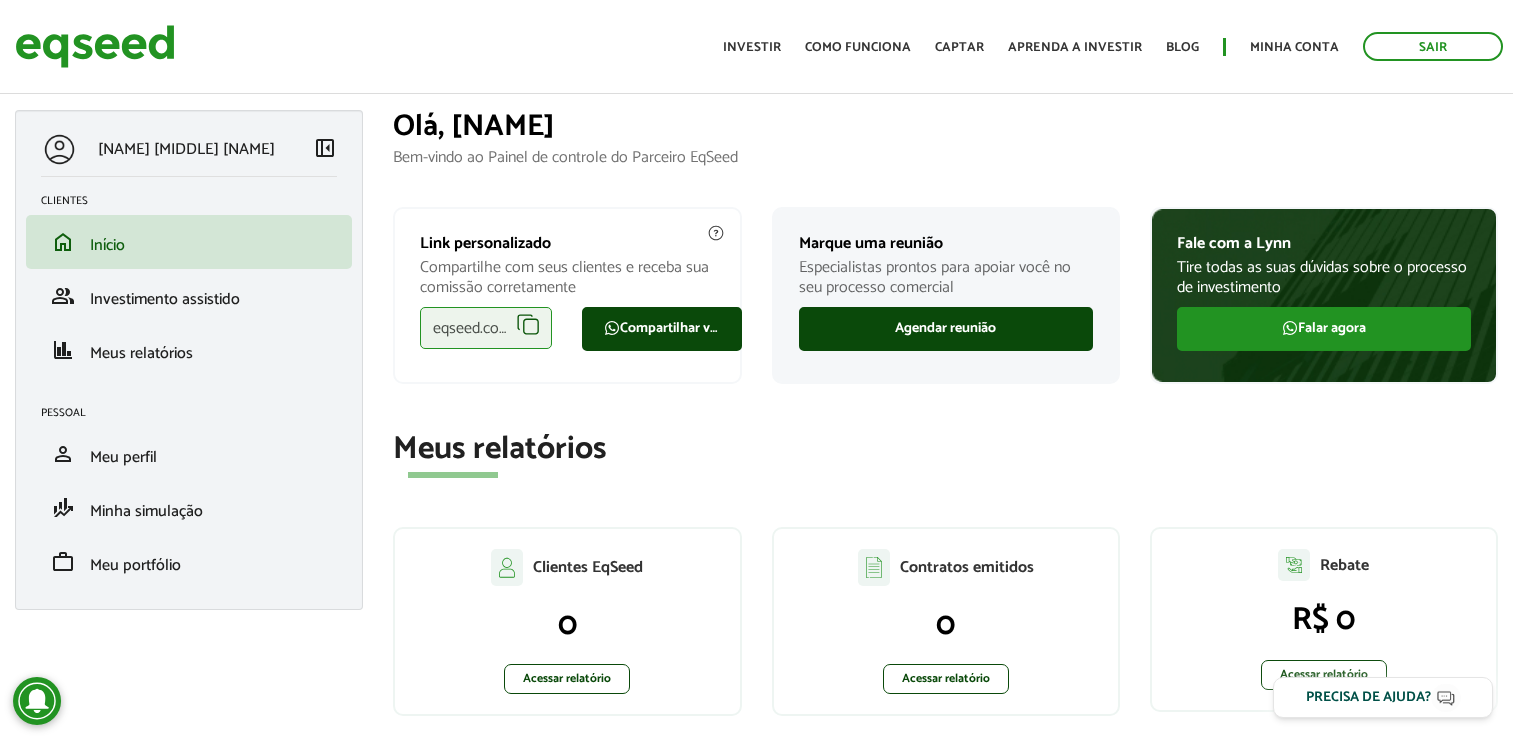 scroll, scrollTop: 0, scrollLeft: 0, axis: both 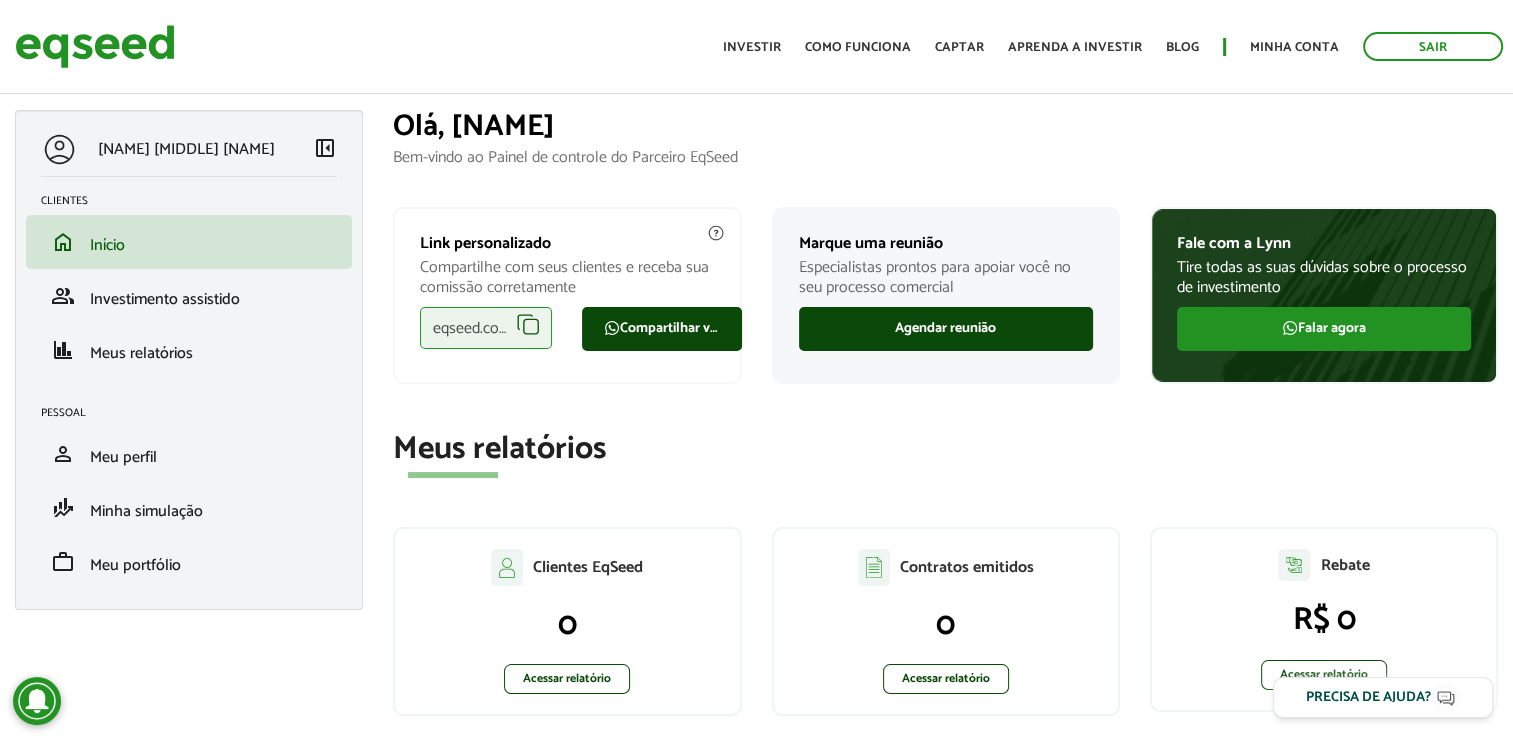 click on "eqseed.com/a/route/yuri.sathler" at bounding box center [486, 328] 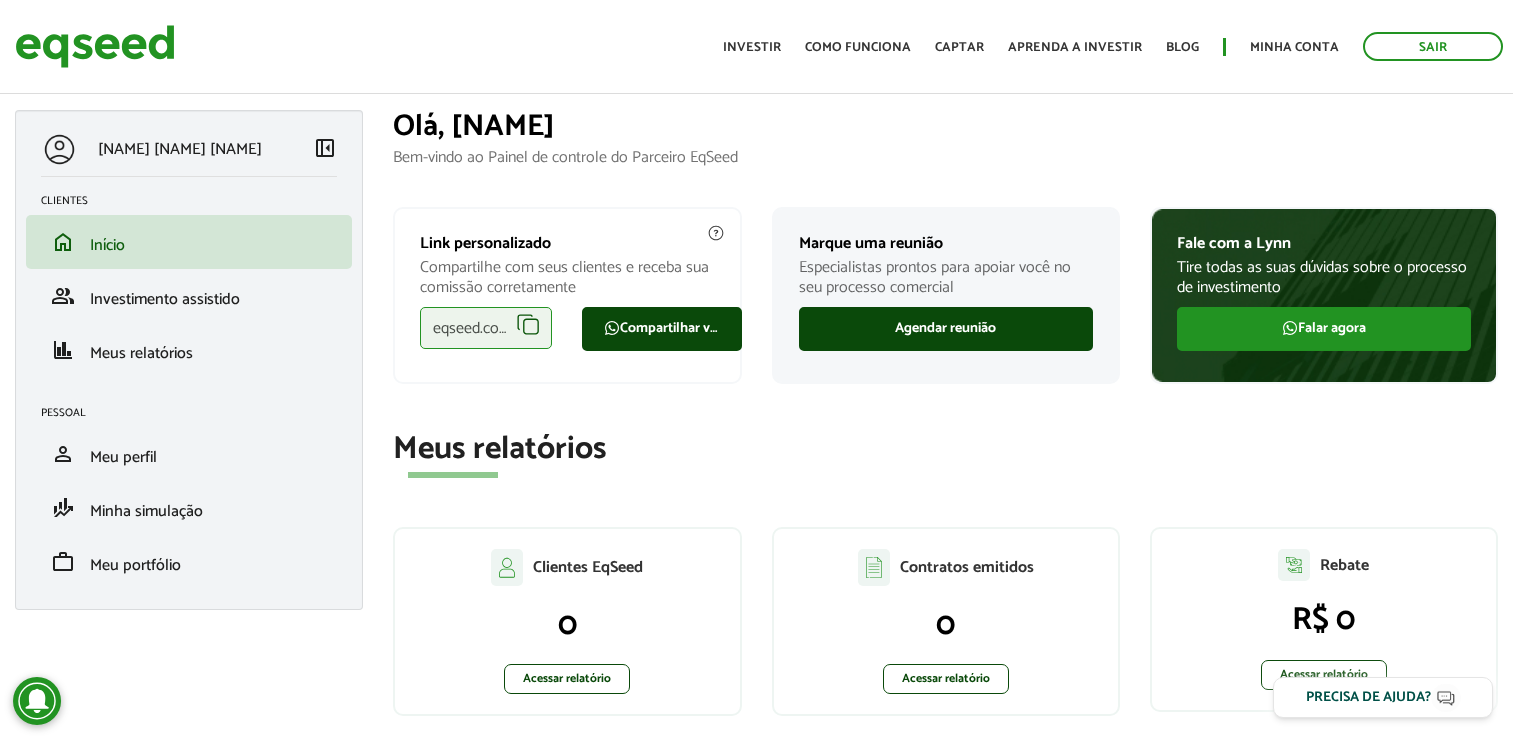 scroll, scrollTop: 0, scrollLeft: 0, axis: both 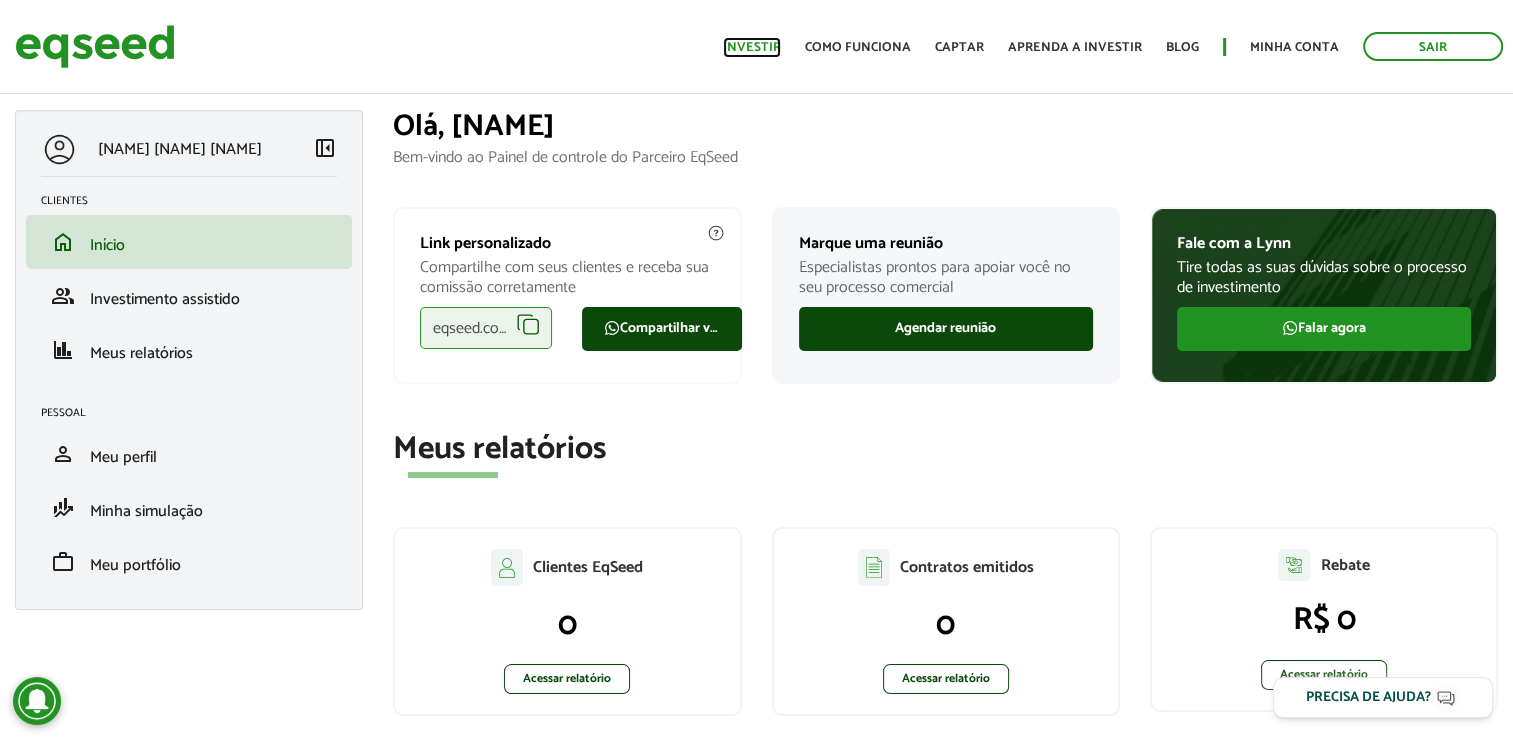 click on "Investir" at bounding box center (752, 47) 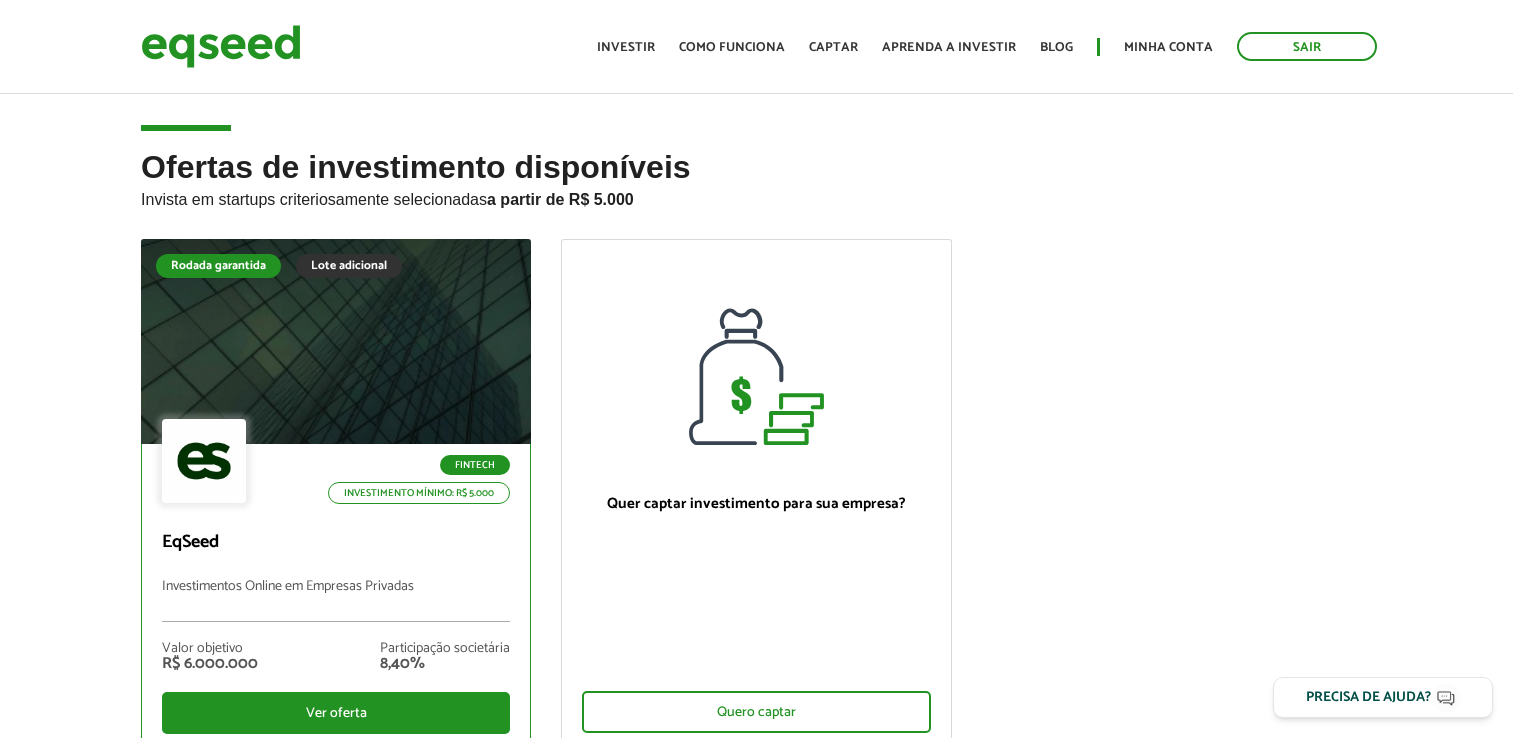 scroll, scrollTop: 0, scrollLeft: 0, axis: both 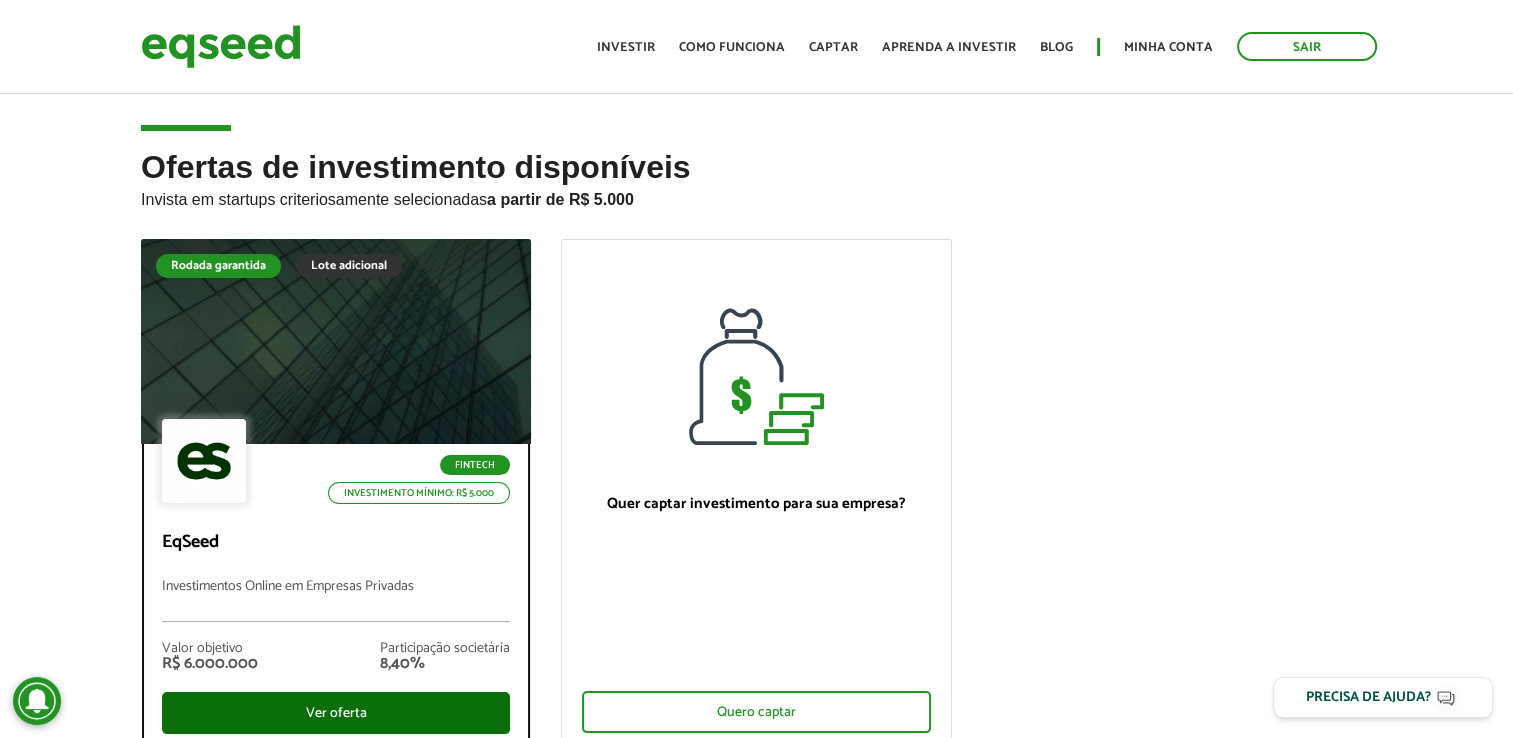 click on "Ver oferta" at bounding box center [336, 713] 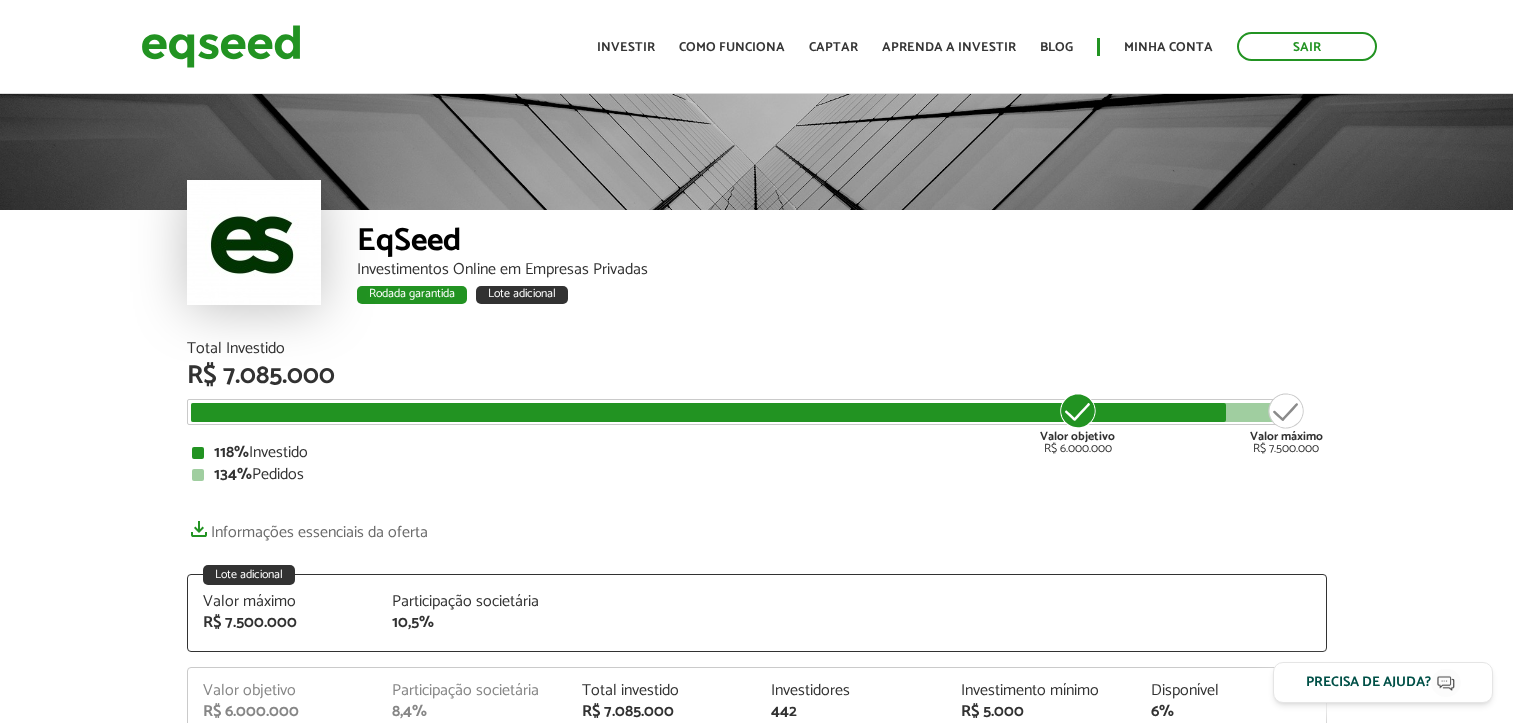 scroll, scrollTop: 0, scrollLeft: 0, axis: both 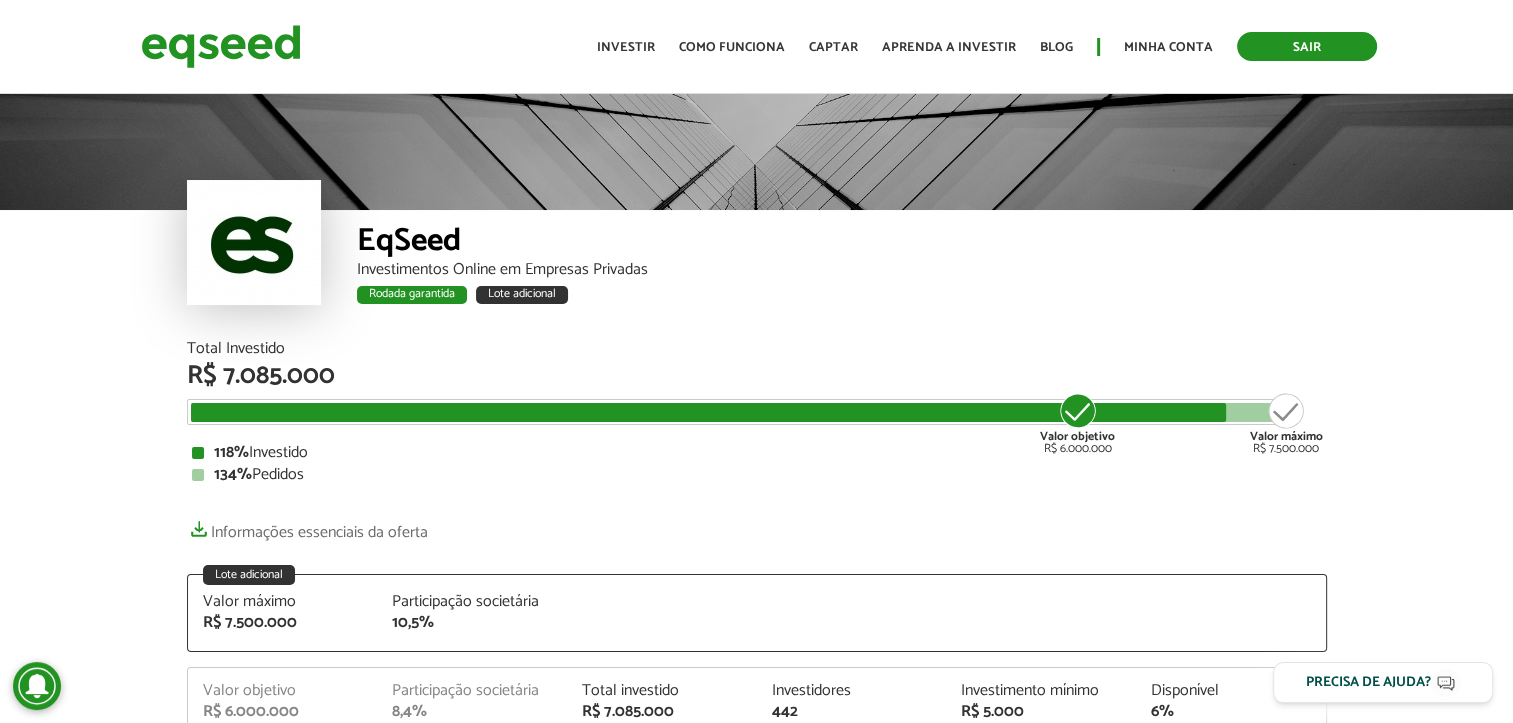 click on "Sair" at bounding box center [1307, 46] 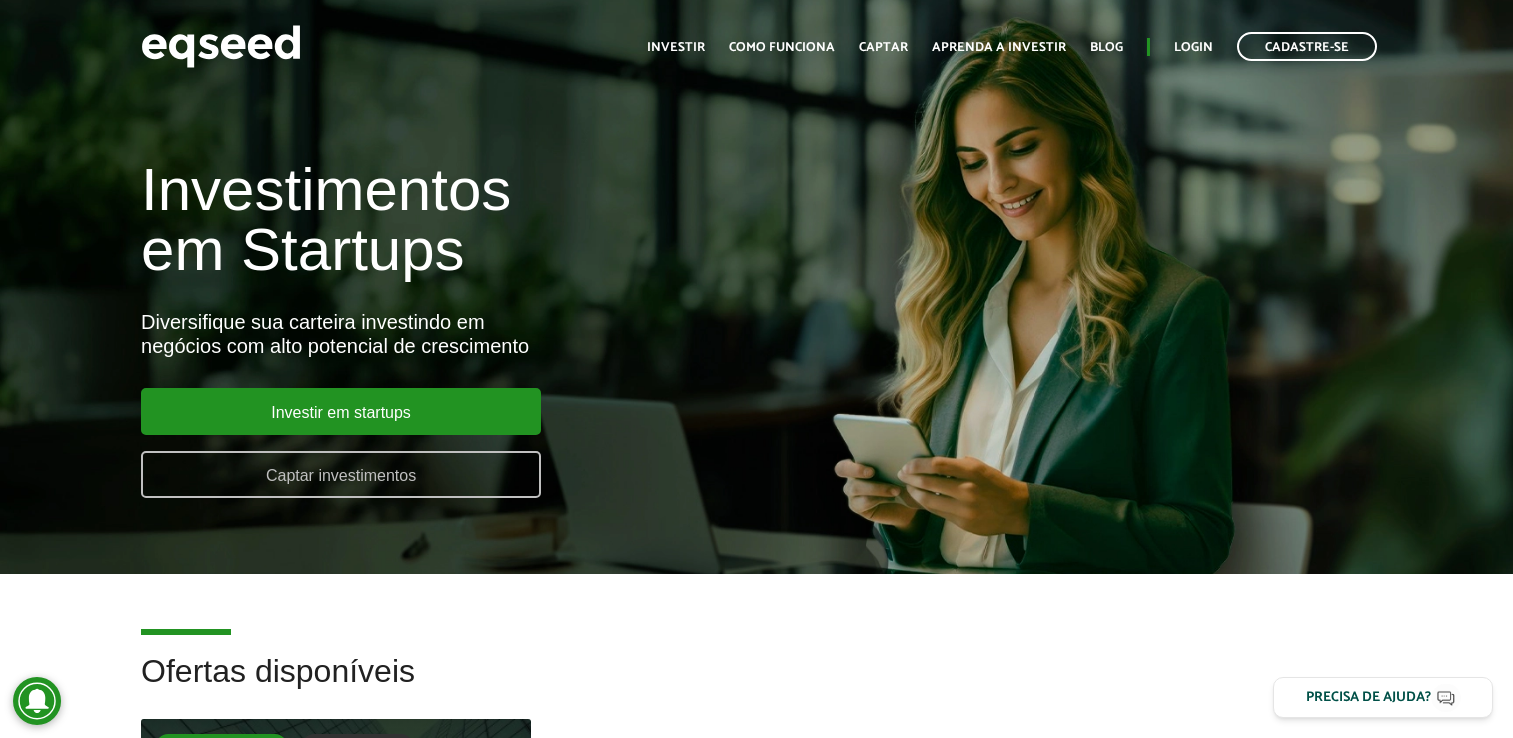 scroll, scrollTop: 0, scrollLeft: 0, axis: both 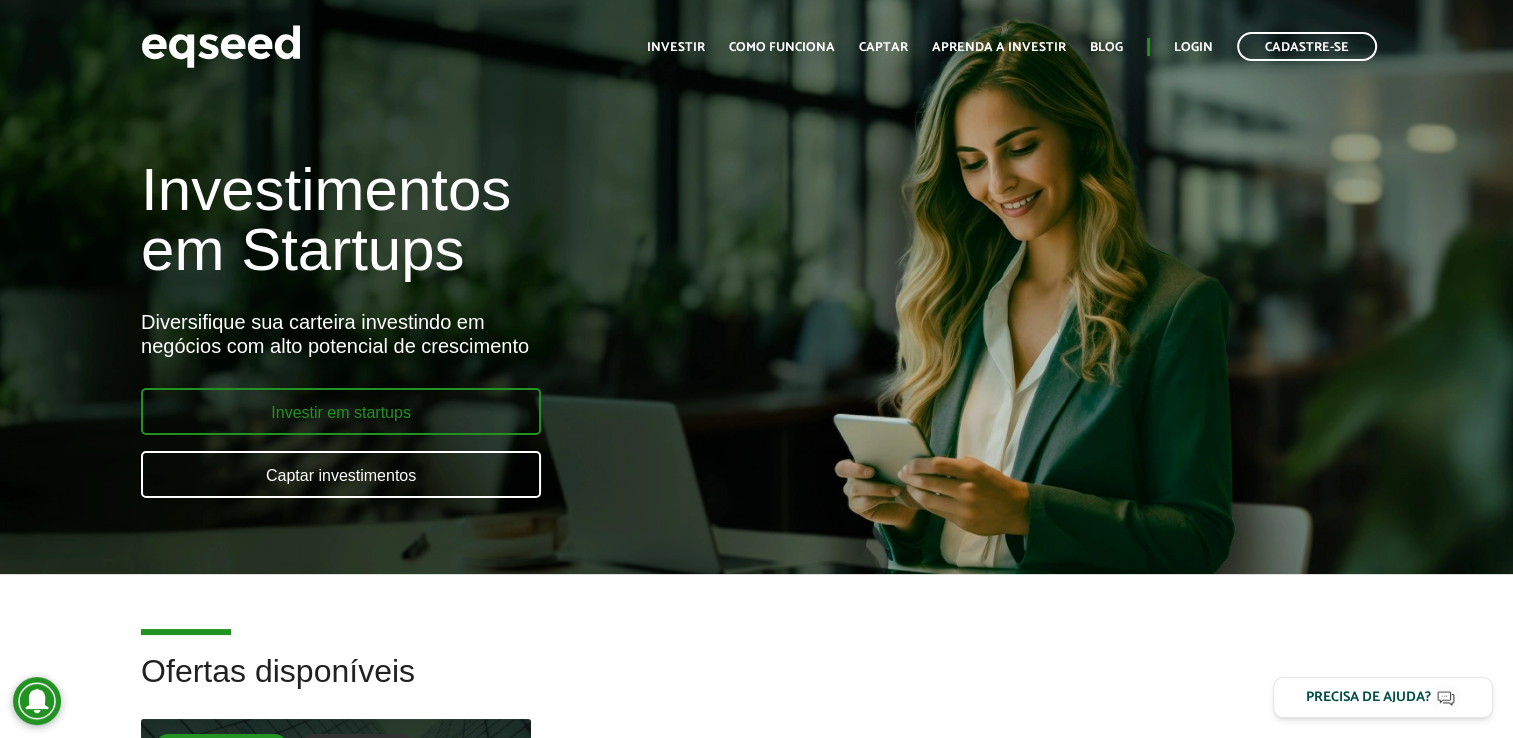 click on "Investir em startups" at bounding box center (341, 411) 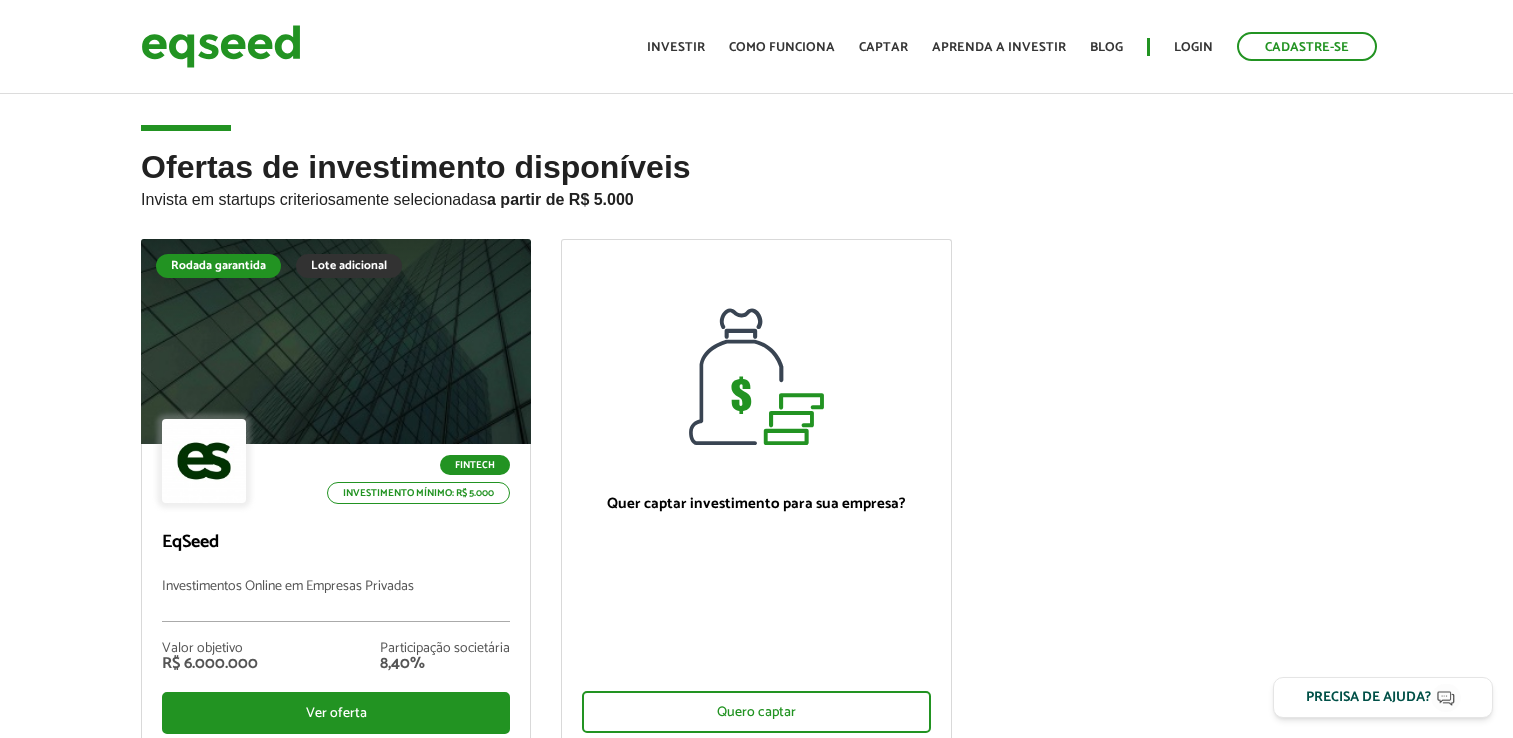 scroll, scrollTop: 0, scrollLeft: 0, axis: both 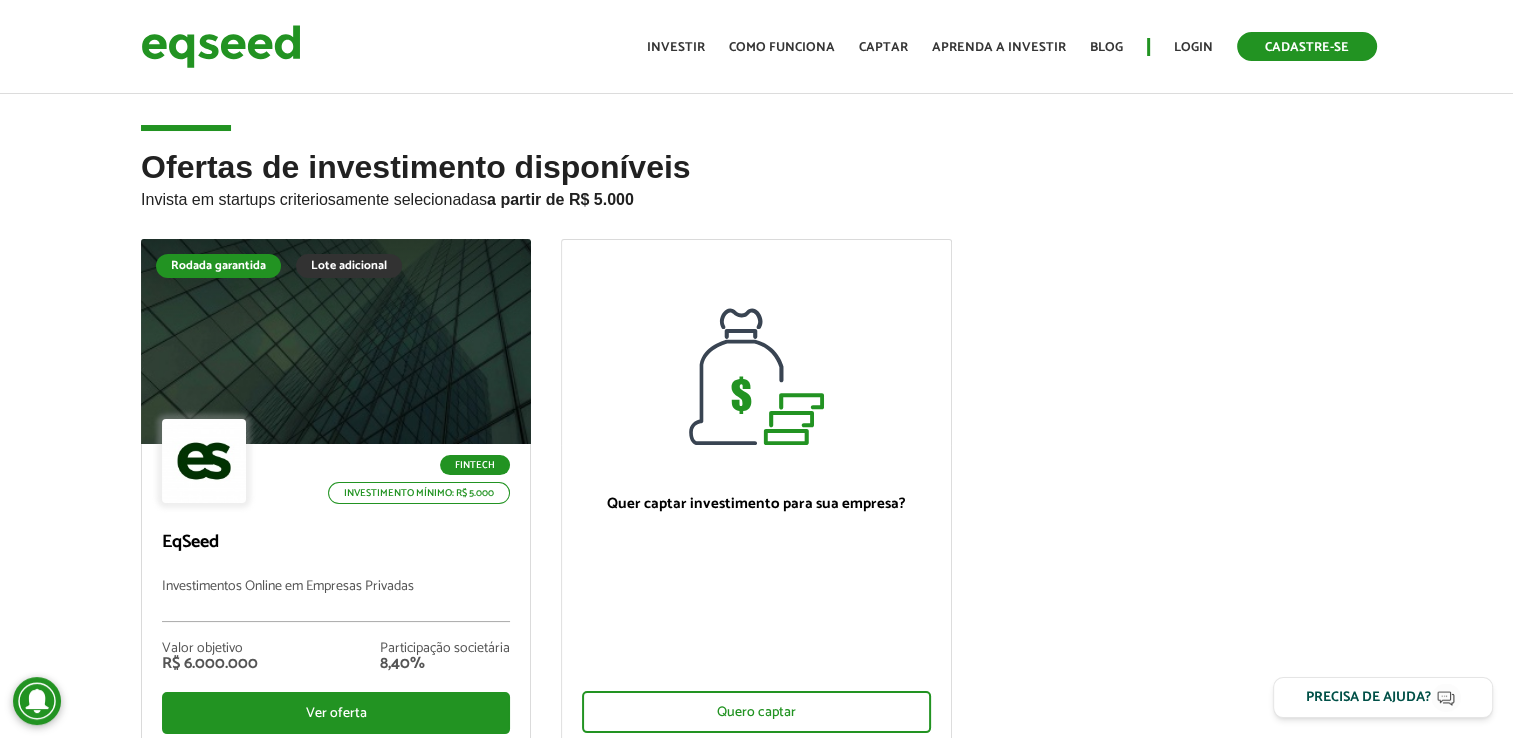 click on "Cadastre-se" at bounding box center [1307, 46] 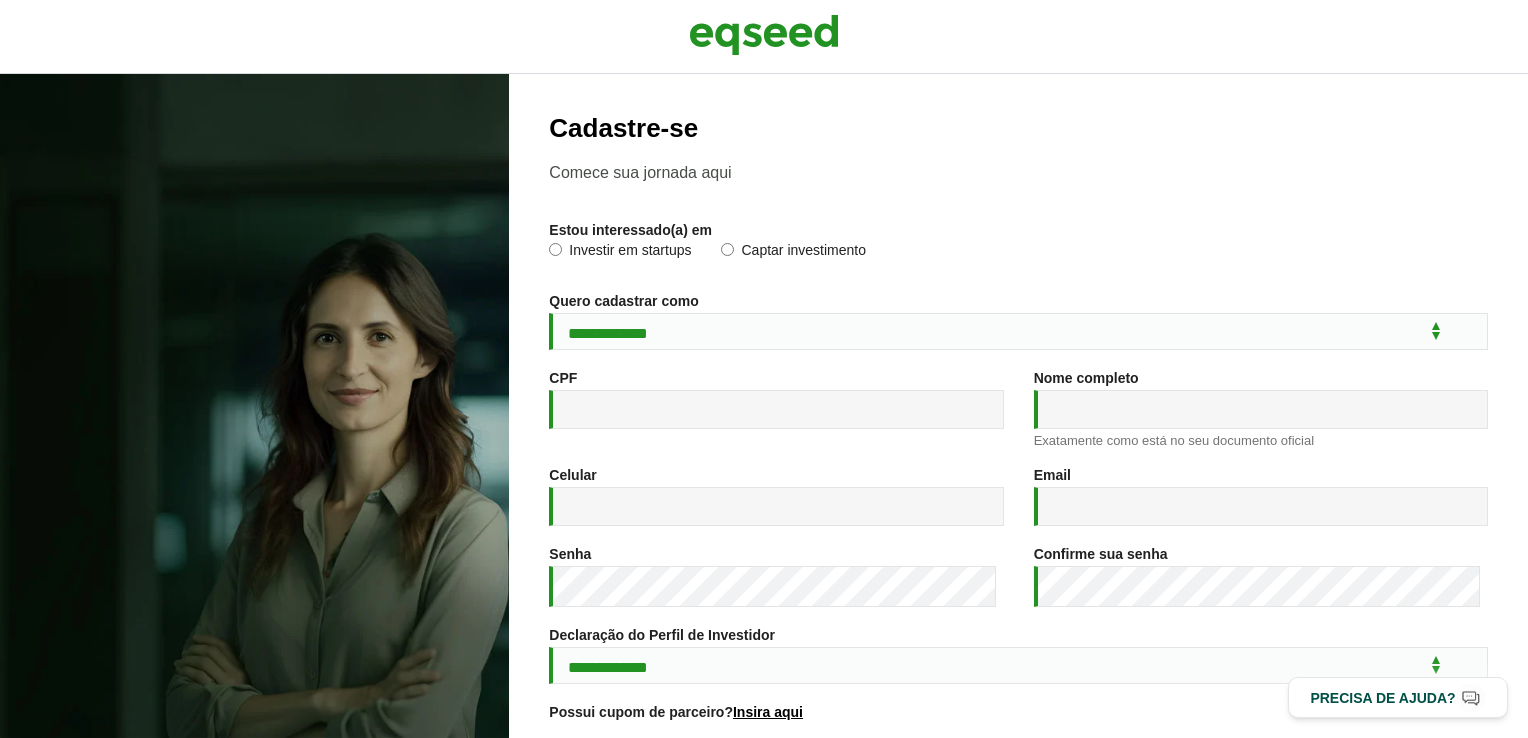 scroll, scrollTop: 0, scrollLeft: 0, axis: both 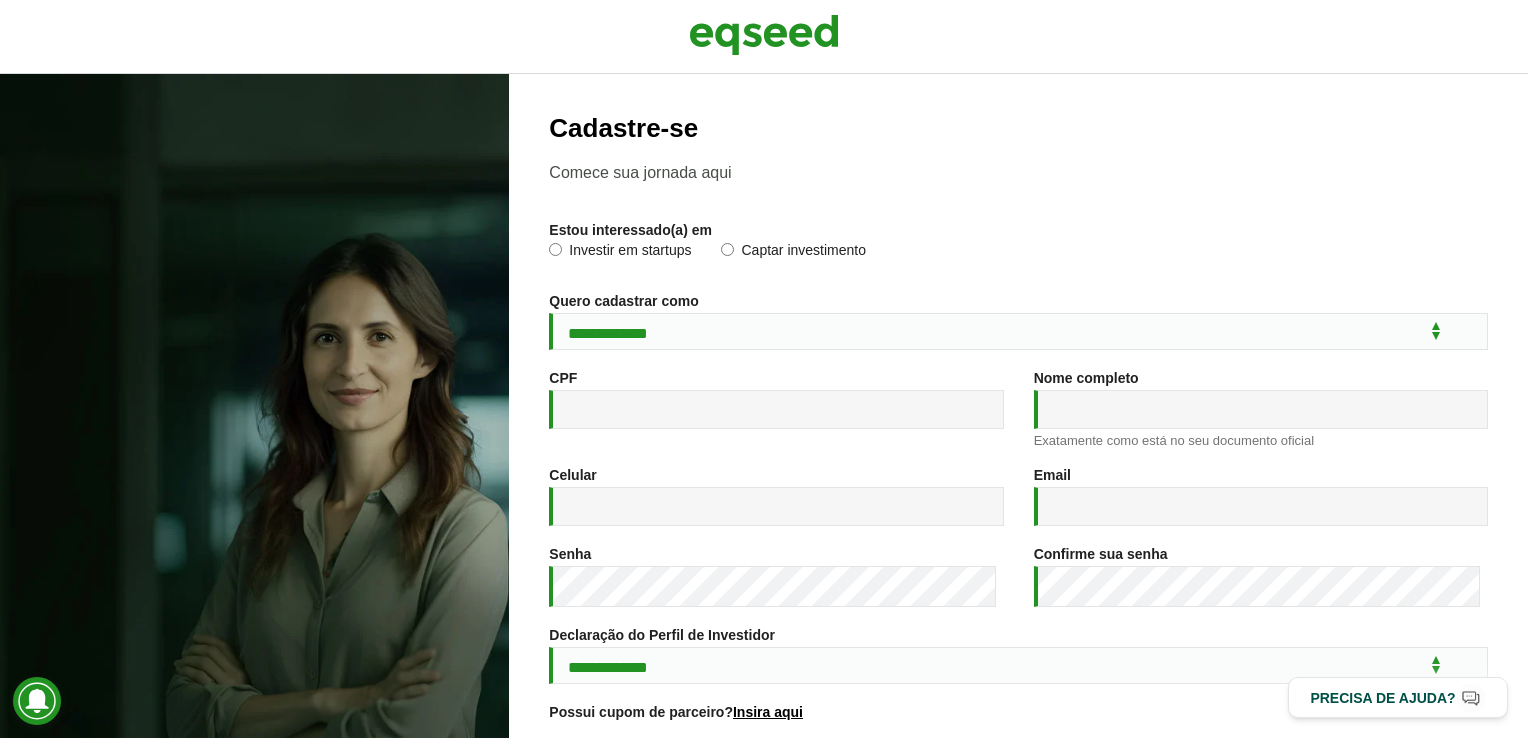 click on "Investir em startups" at bounding box center [620, 253] 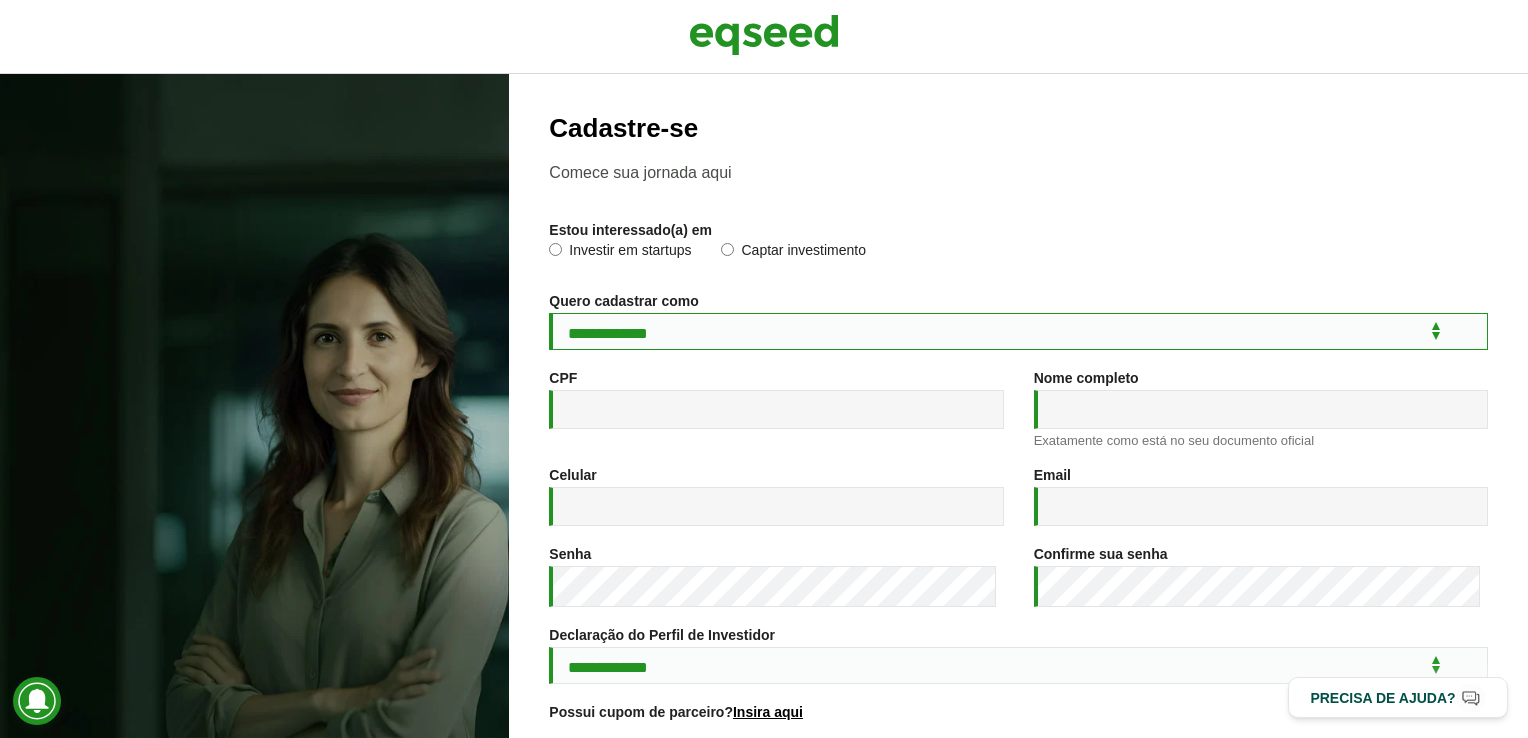 click on "**********" at bounding box center [1018, 331] 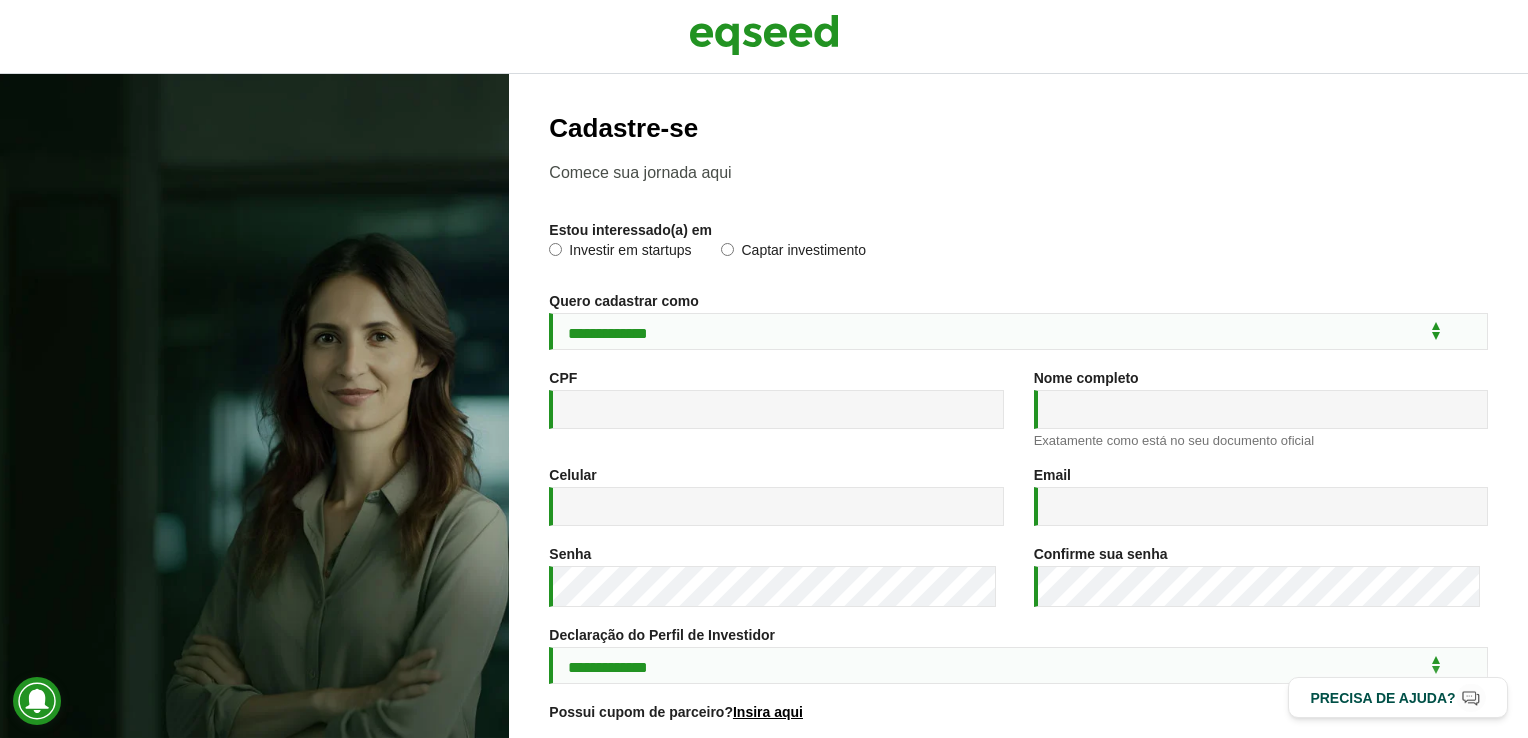click on "Cadastre-se" at bounding box center [1018, 128] 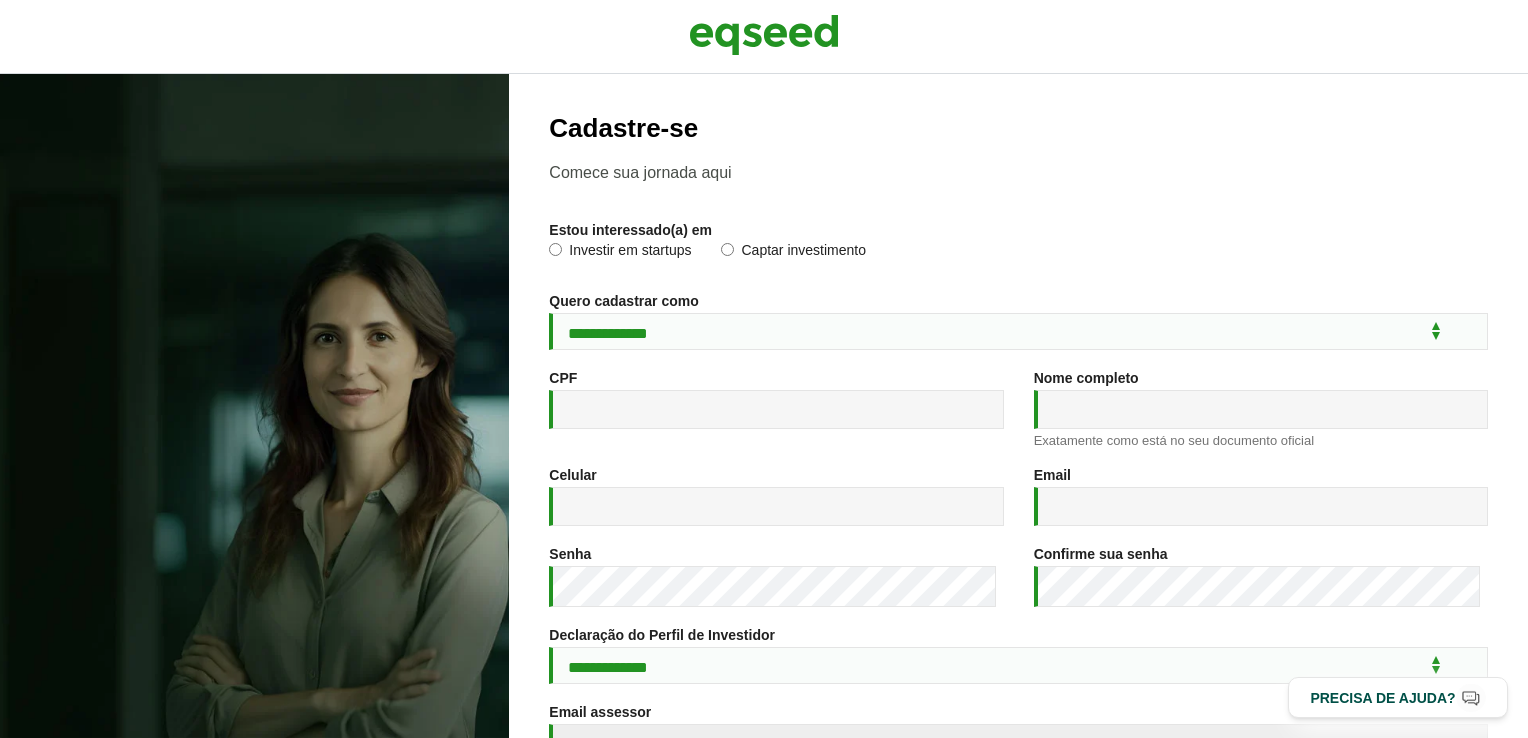 scroll, scrollTop: 0, scrollLeft: 0, axis: both 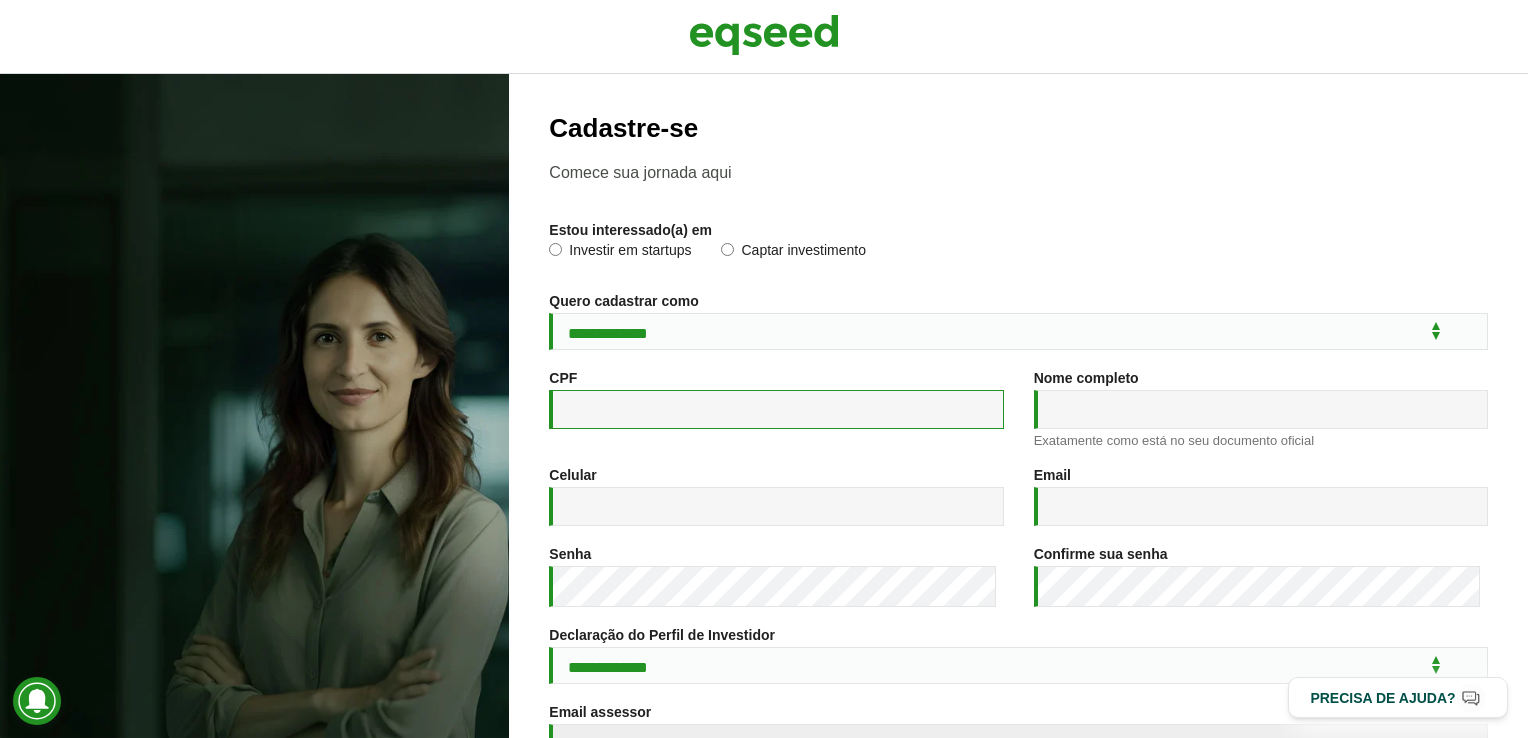 click on "CPF  *" at bounding box center (776, 409) 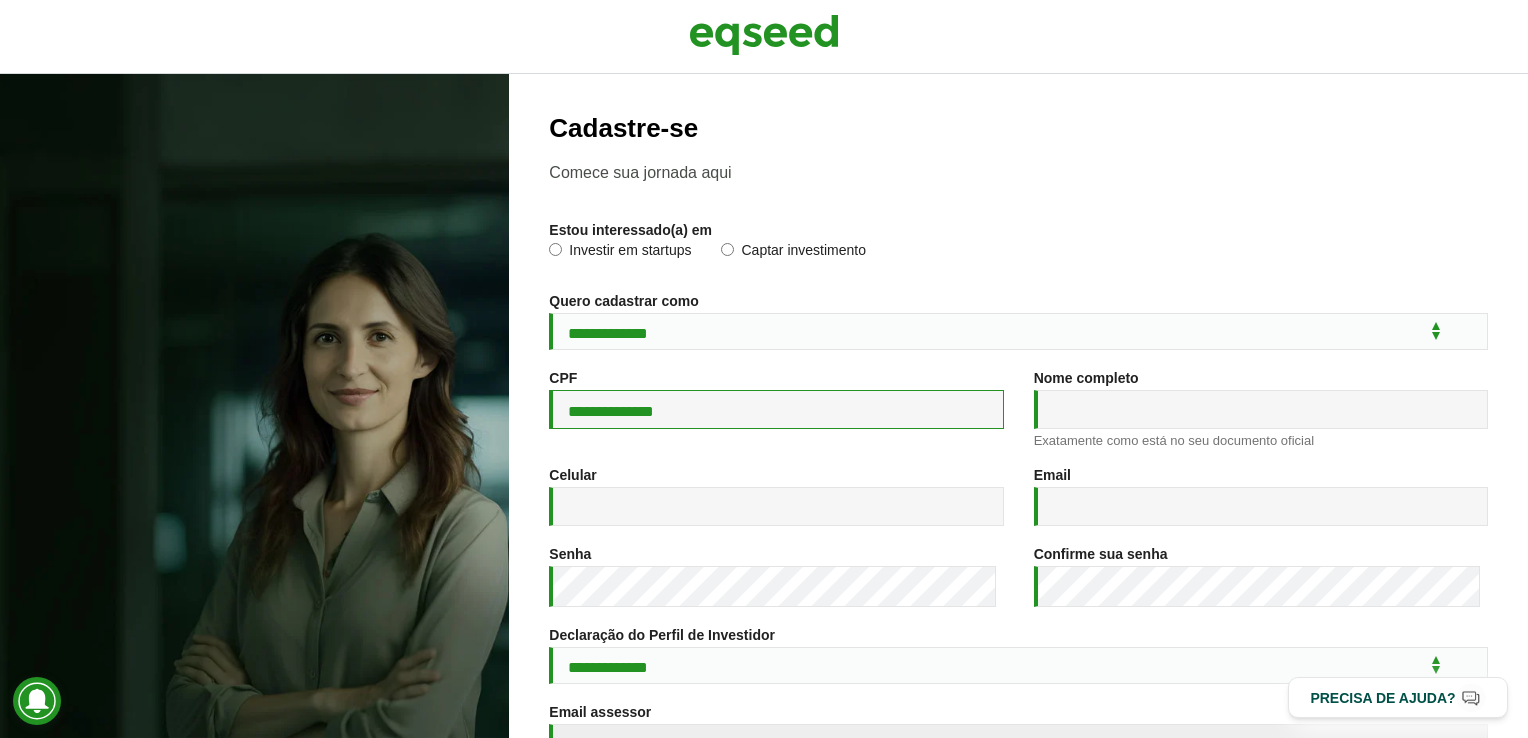 type on "**********" 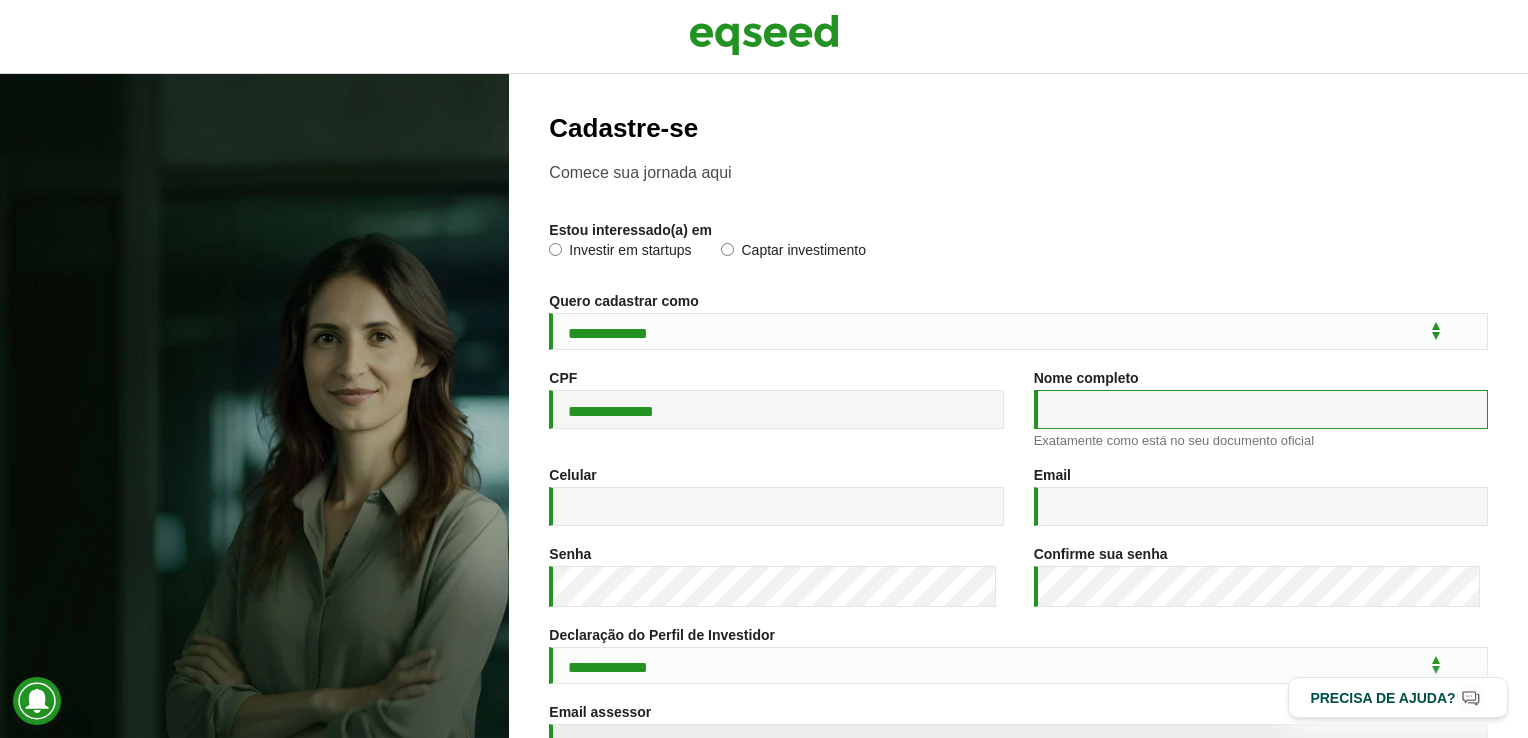click on "Nome completo  *" at bounding box center (1261, 409) 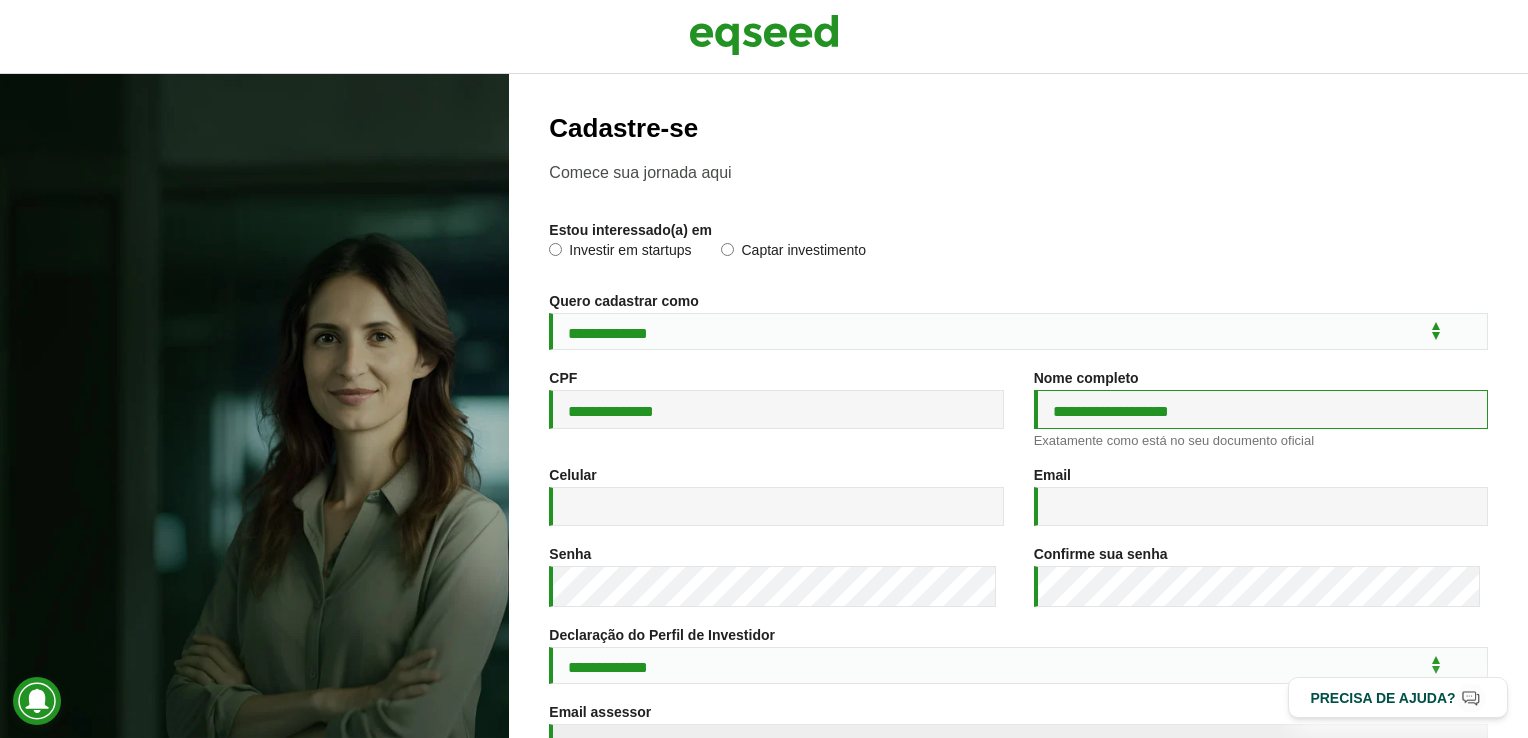 type on "**********" 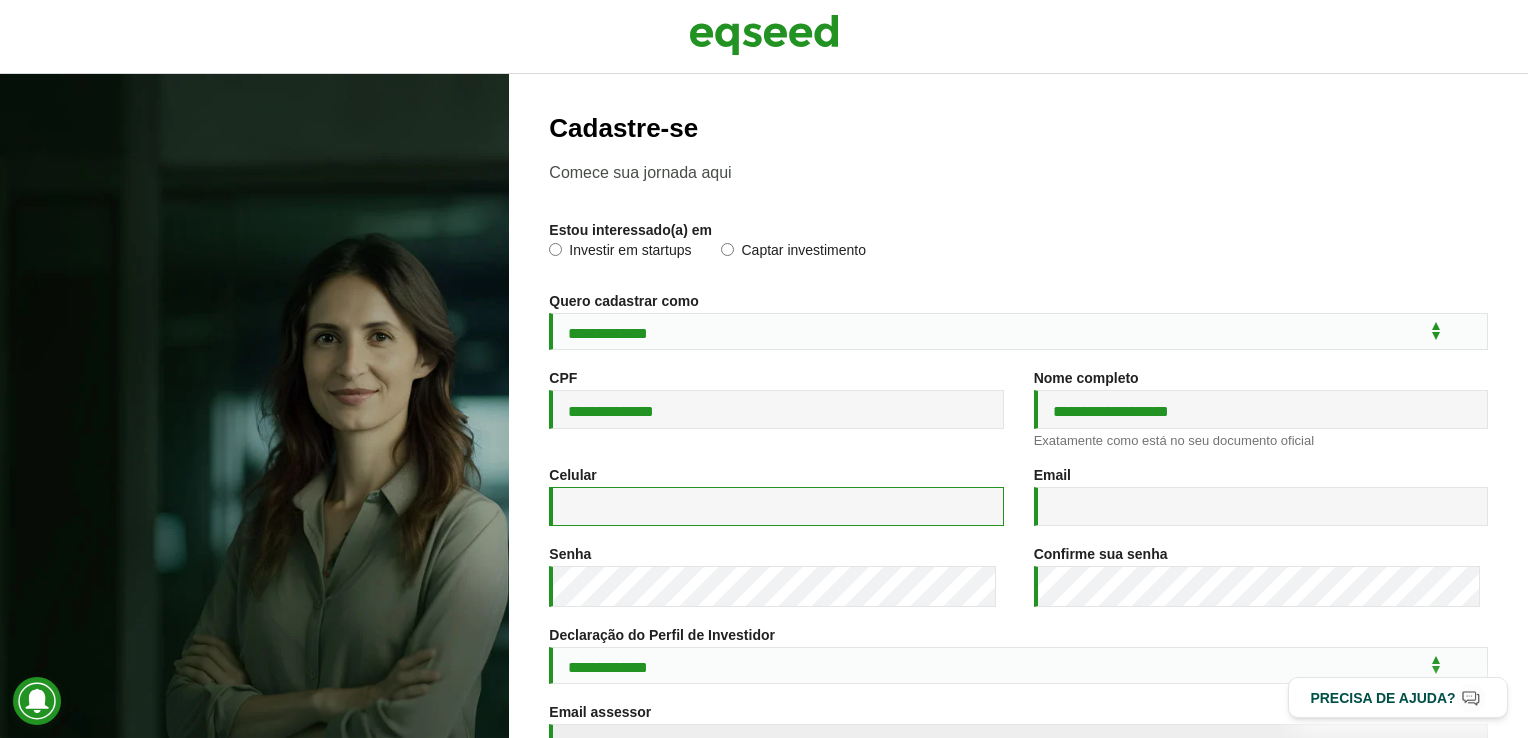 click on "Celular  *" at bounding box center (776, 506) 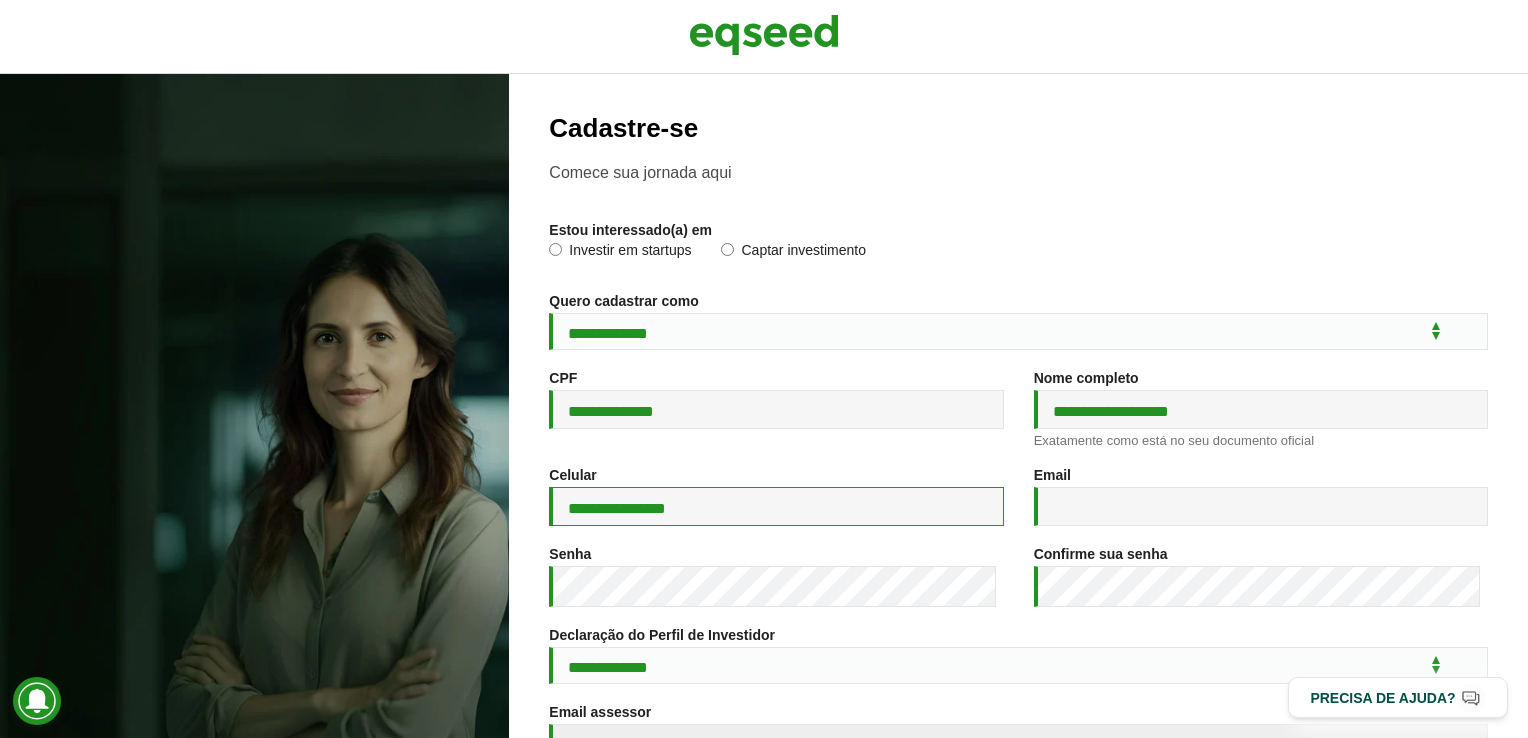 type on "**********" 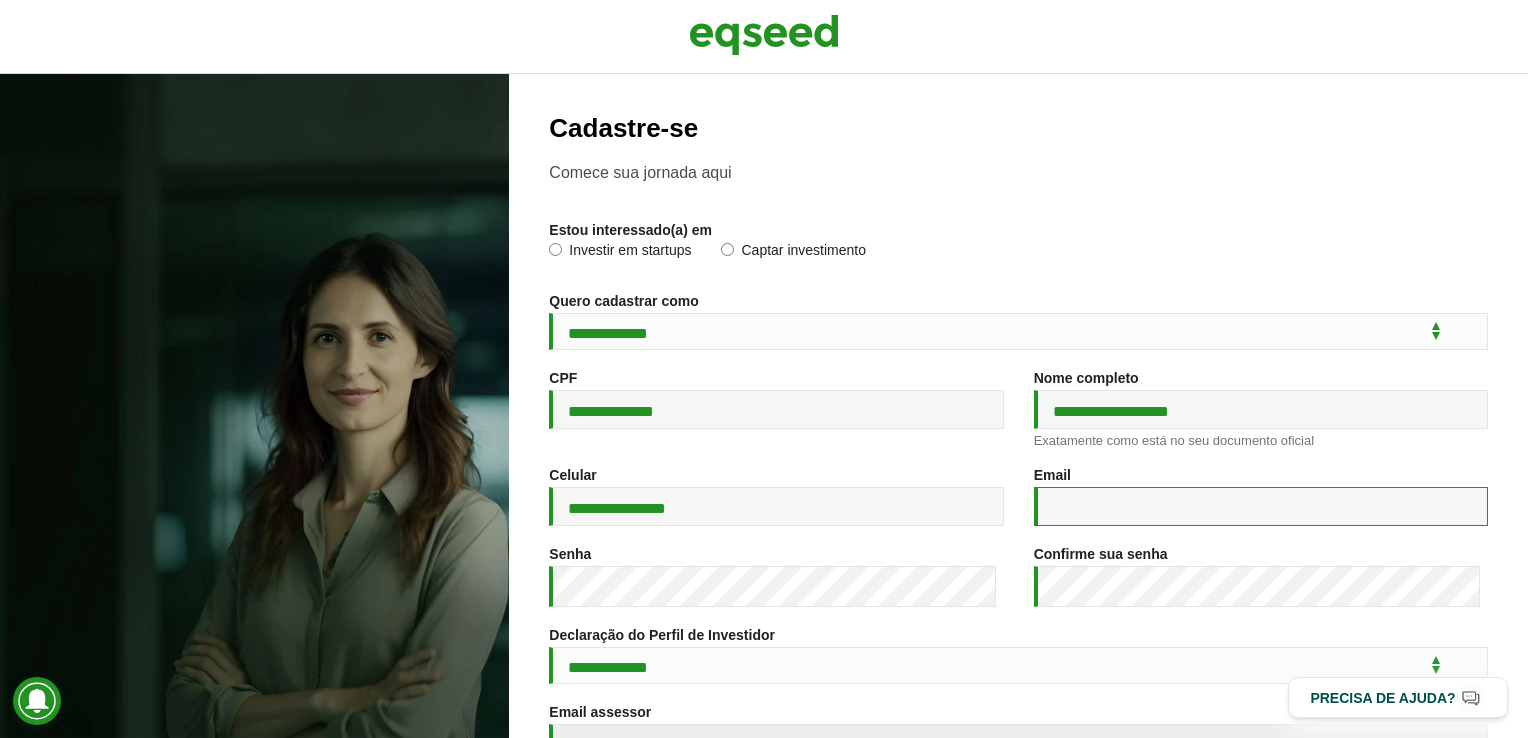 click on "Email  *" at bounding box center [1261, 506] 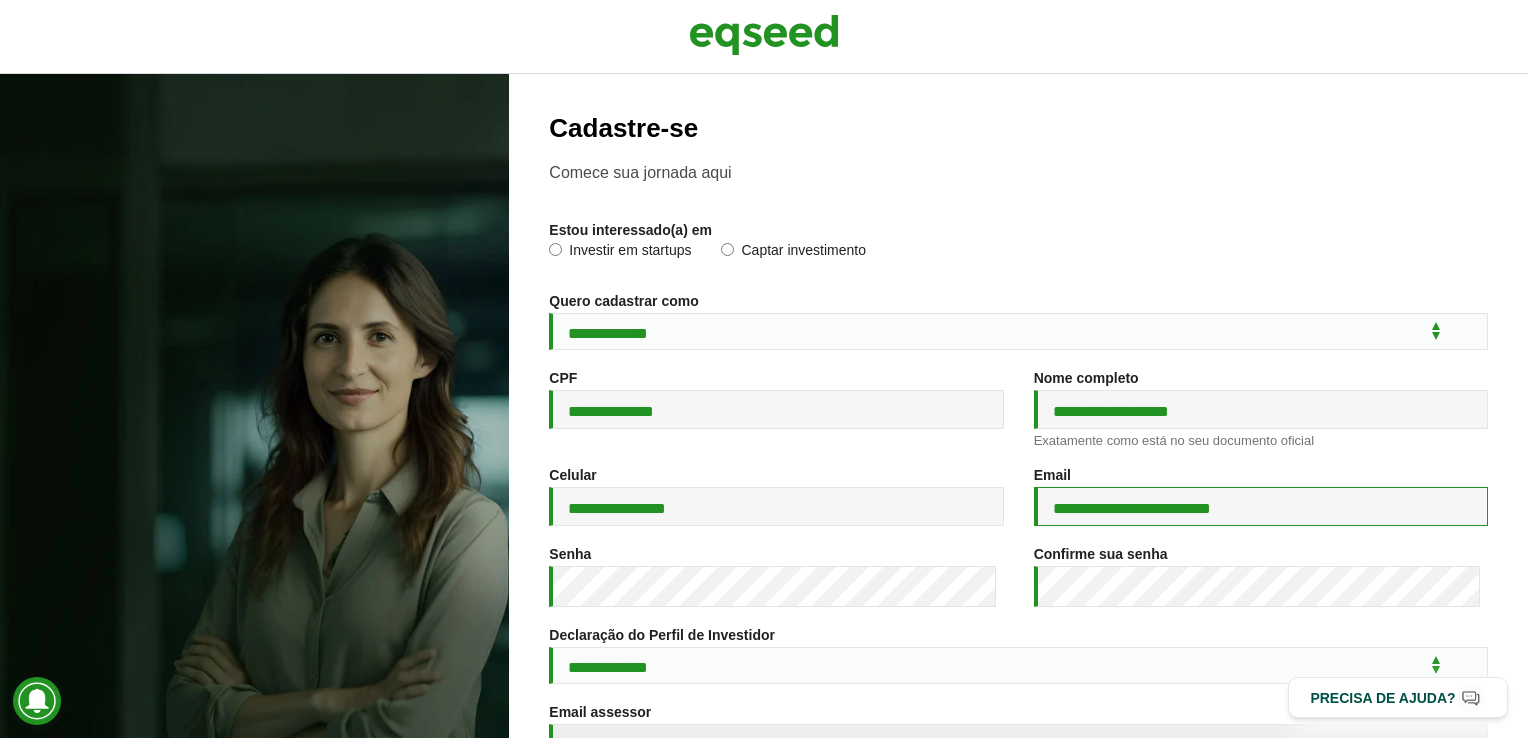 type on "**********" 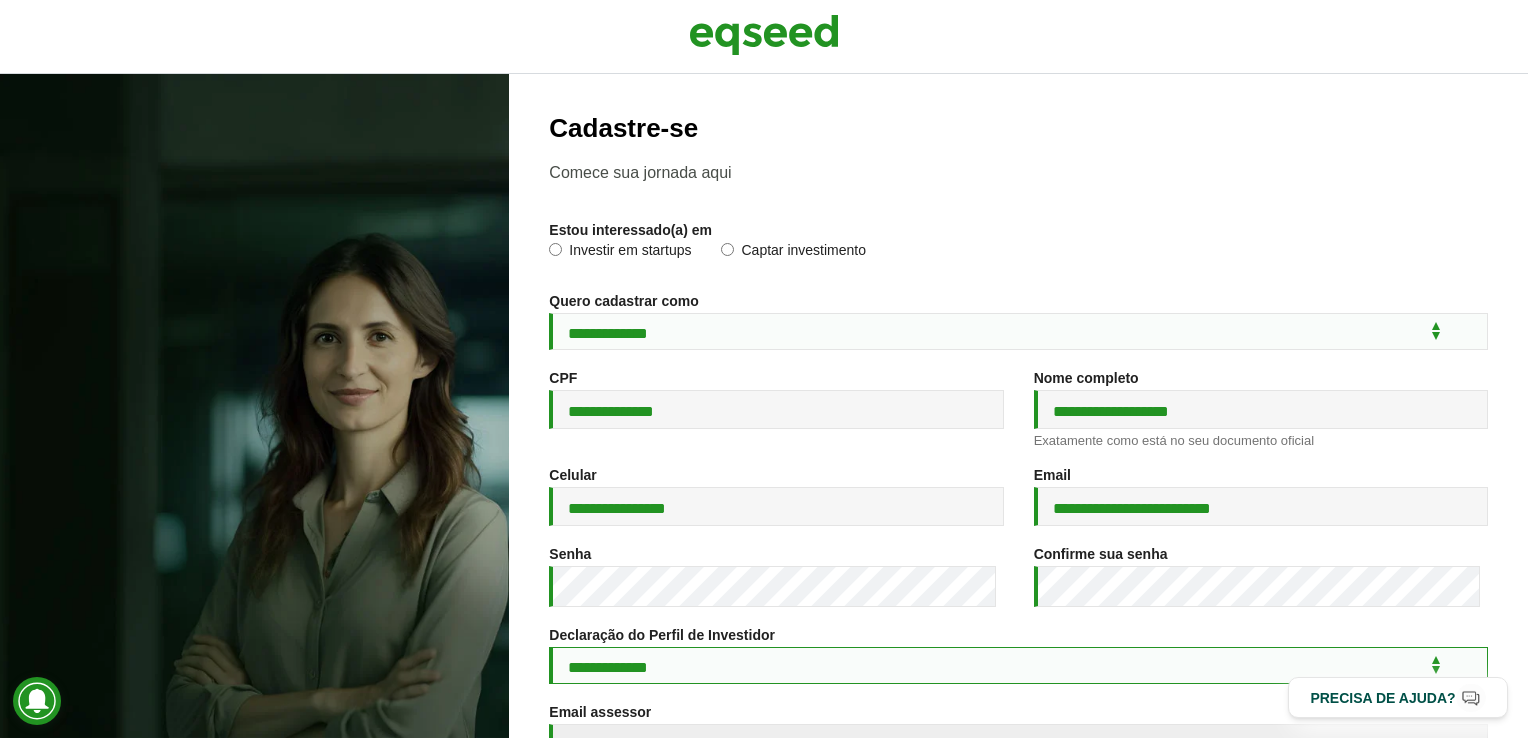 click on "**********" at bounding box center [1018, 665] 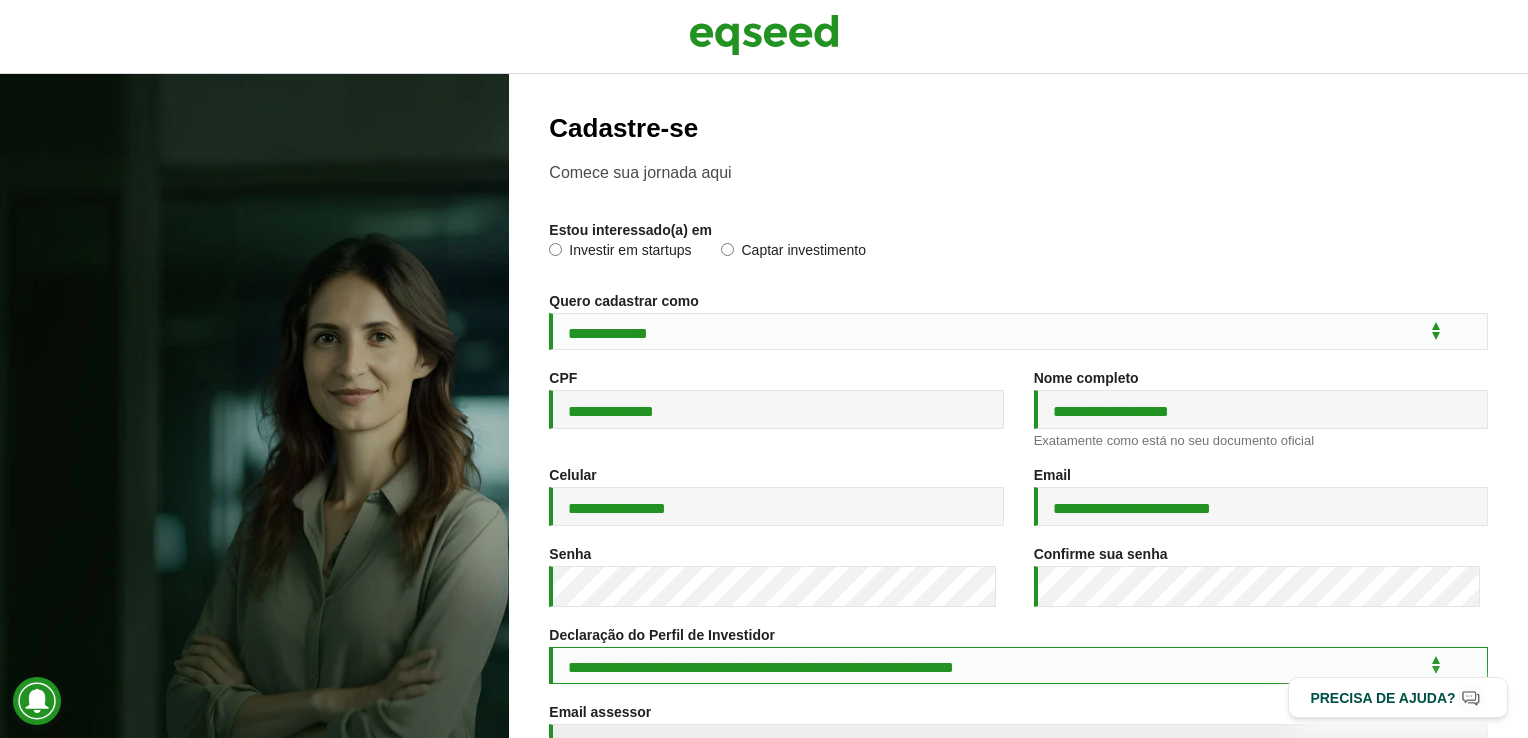 click on "**********" at bounding box center (1018, 665) 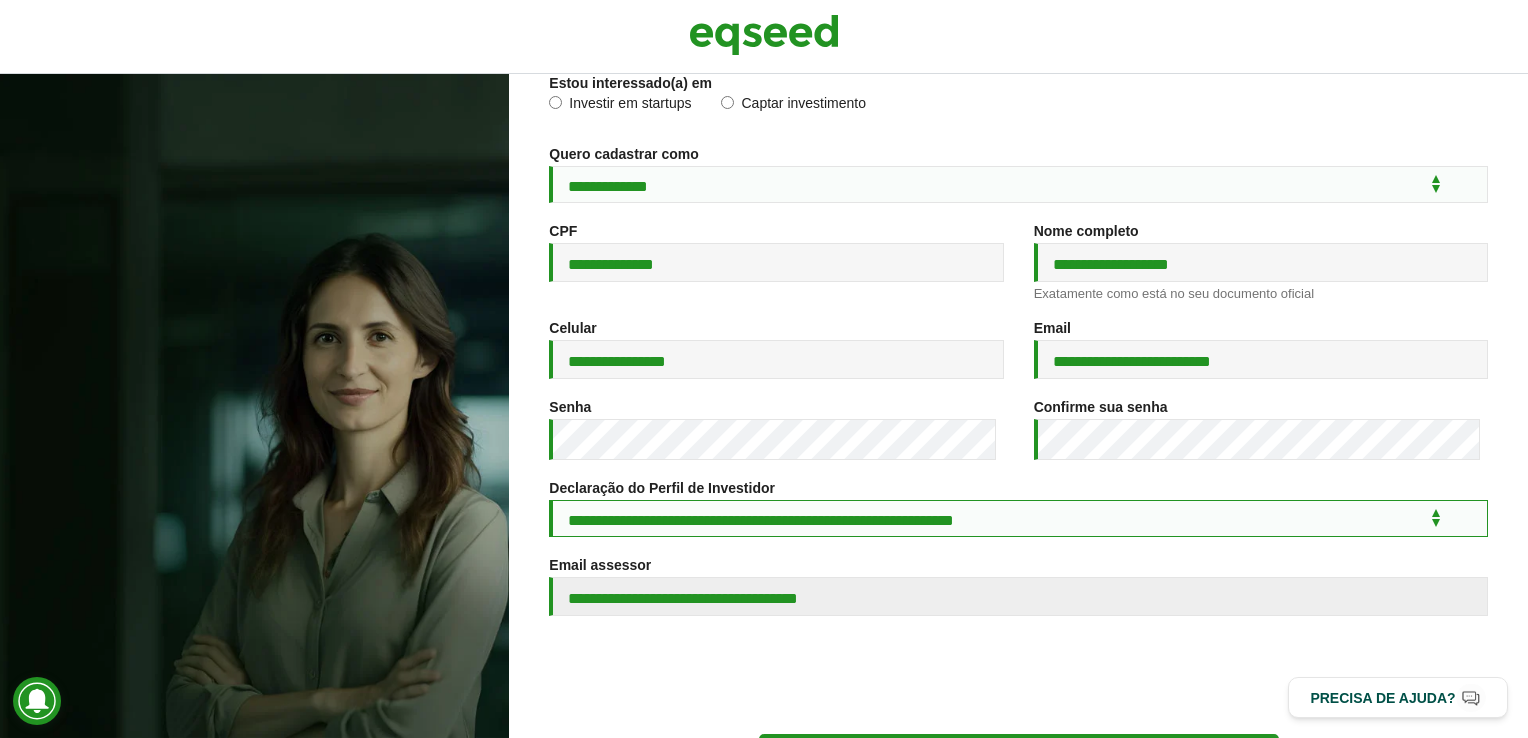 scroll, scrollTop: 148, scrollLeft: 0, axis: vertical 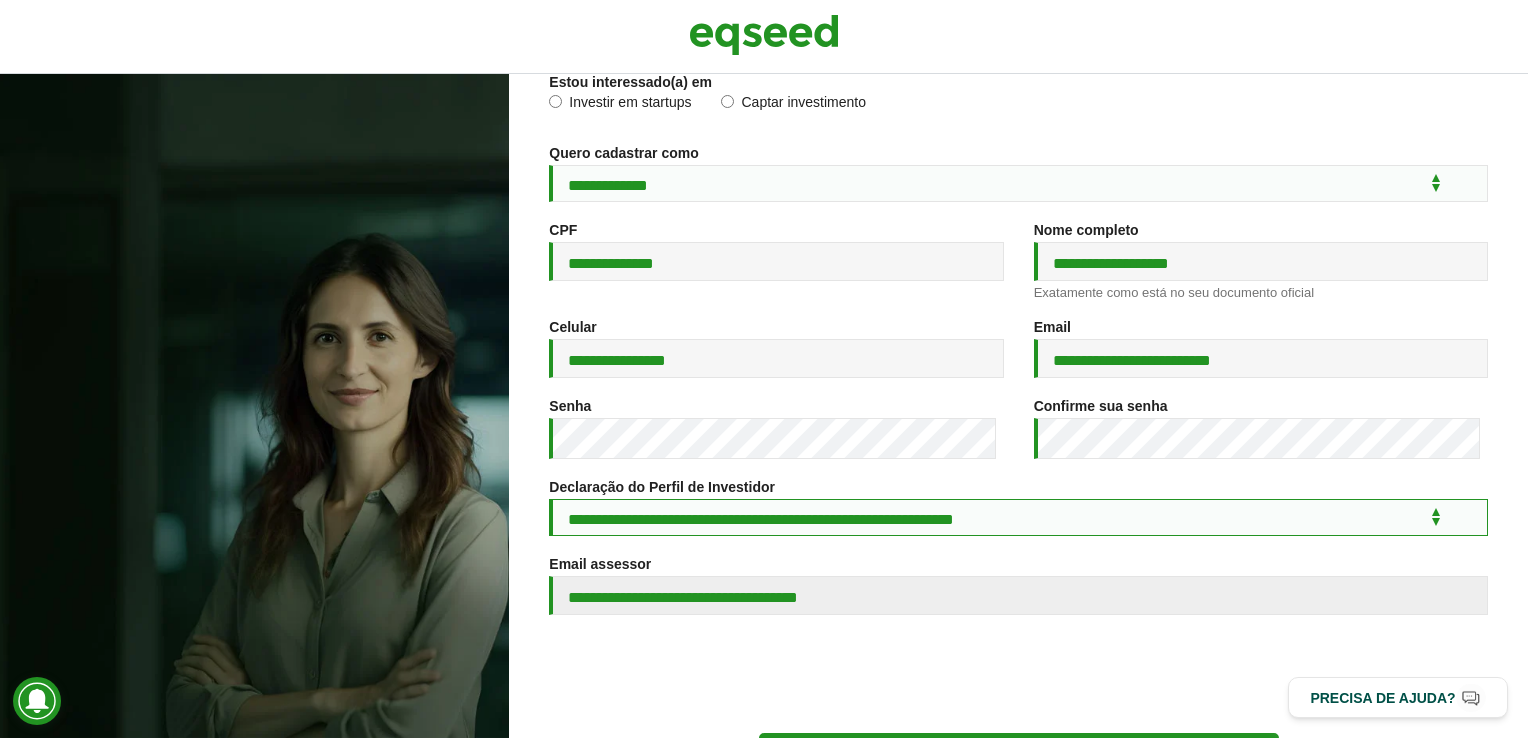click on "**********" at bounding box center [1018, 517] 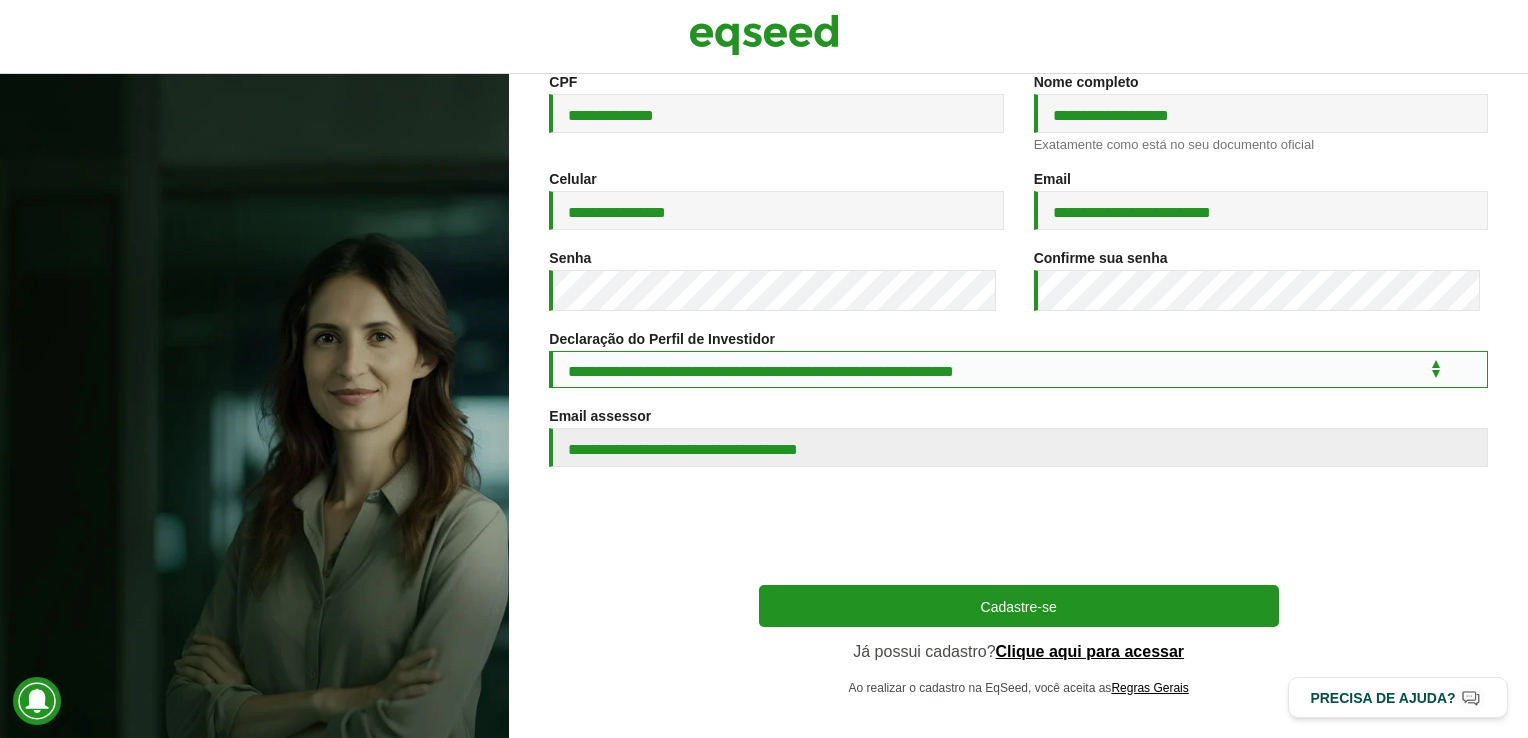 scroll, scrollTop: 328, scrollLeft: 0, axis: vertical 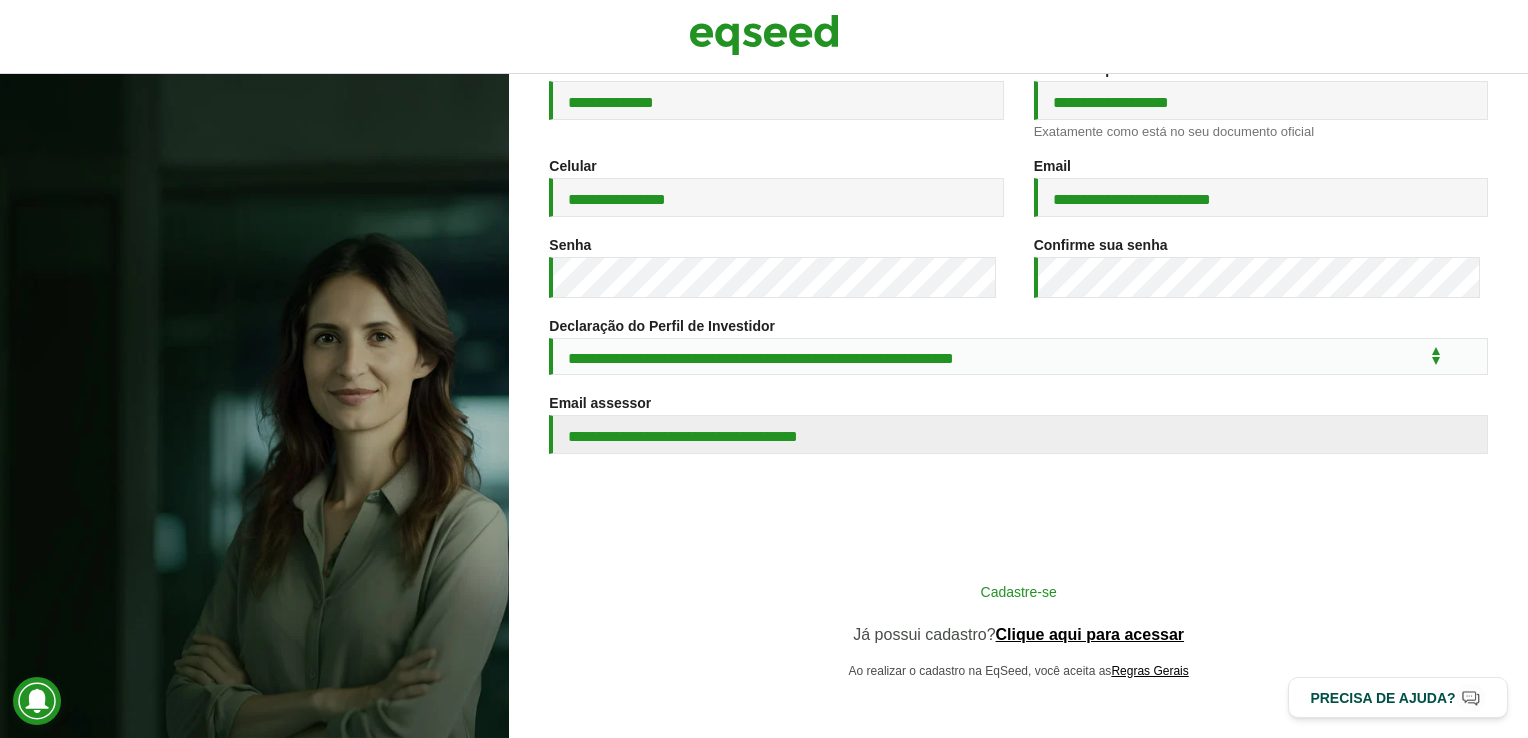 click on "Cadastre-se" at bounding box center [1019, 591] 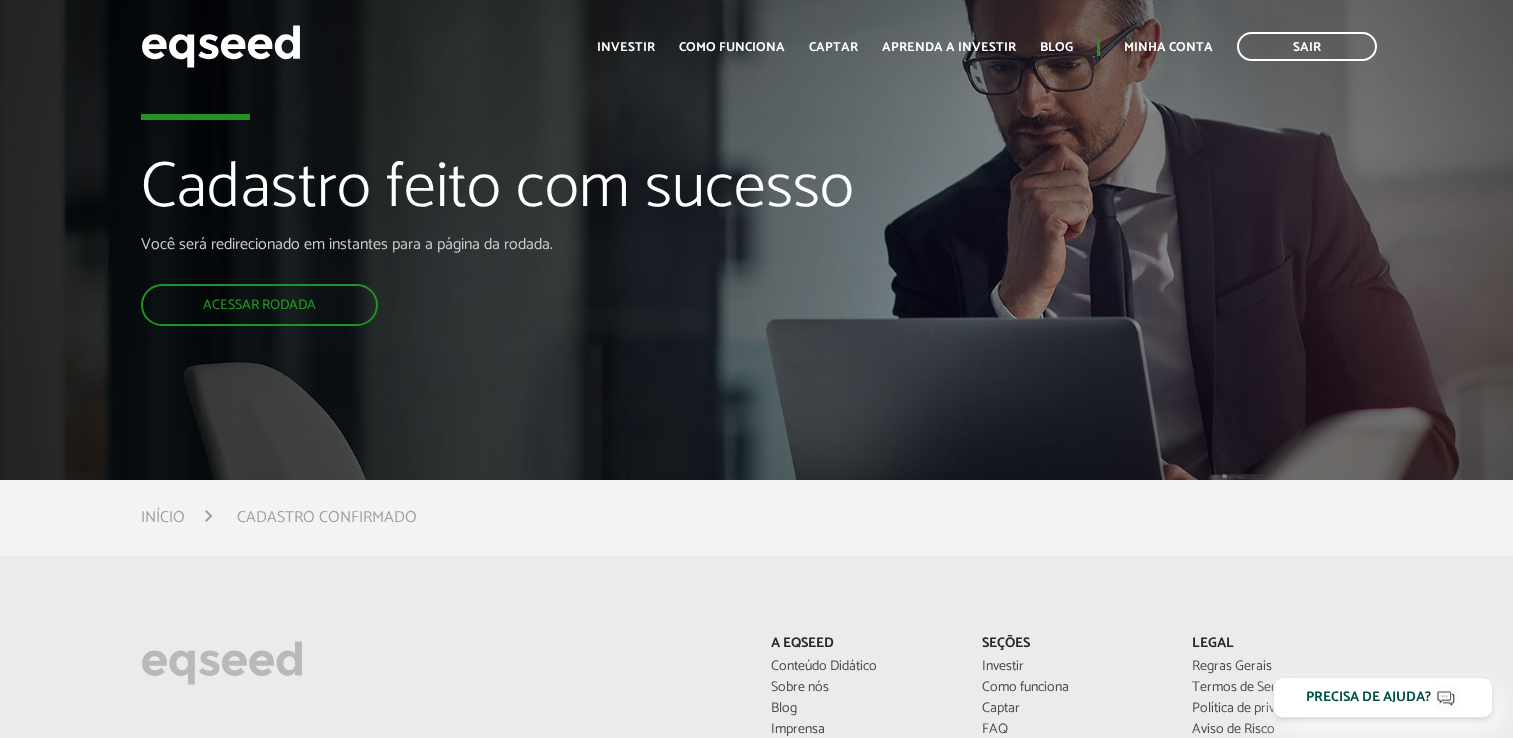 scroll, scrollTop: 0, scrollLeft: 0, axis: both 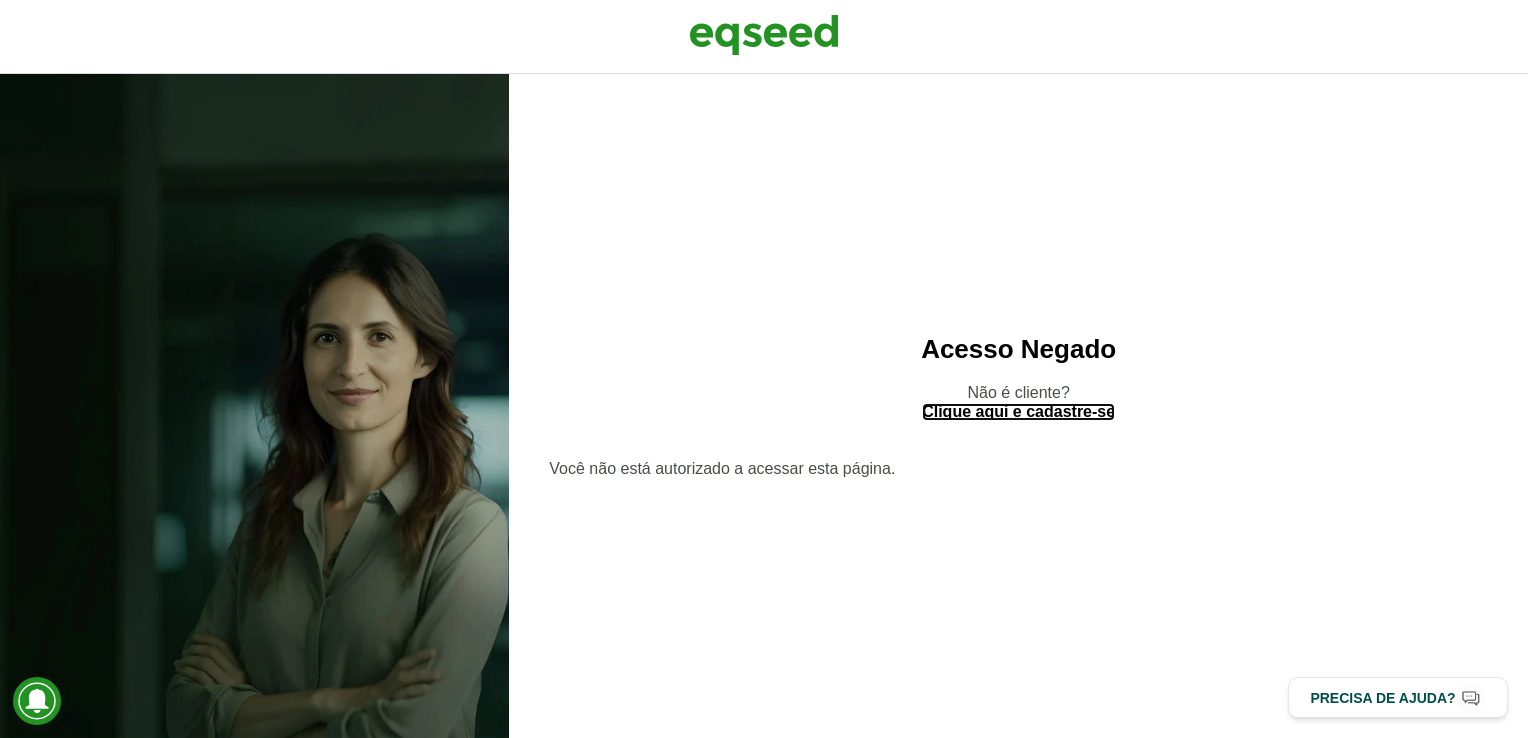 click on "Clique aqui e cadastre-se" at bounding box center (1018, 412) 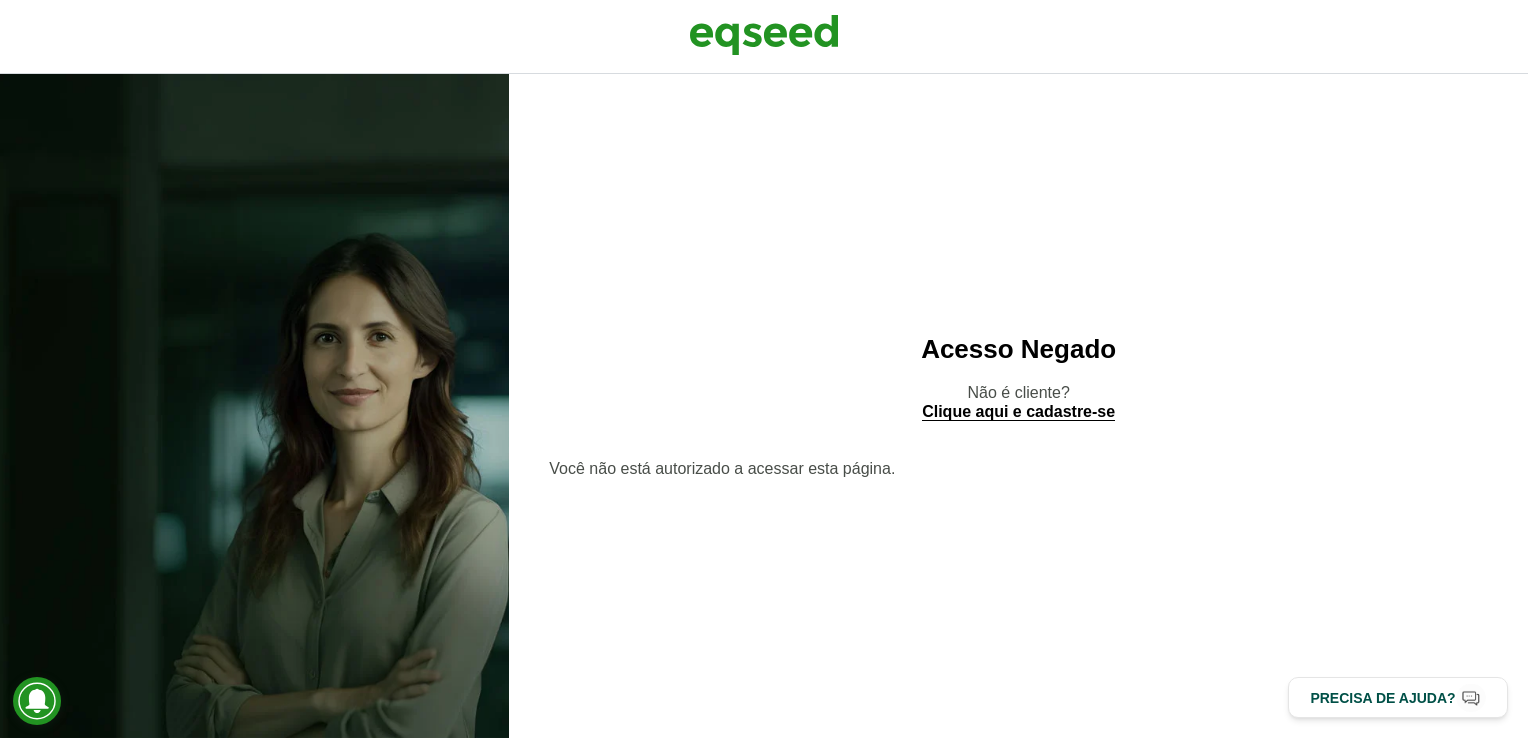 scroll, scrollTop: 0, scrollLeft: 0, axis: both 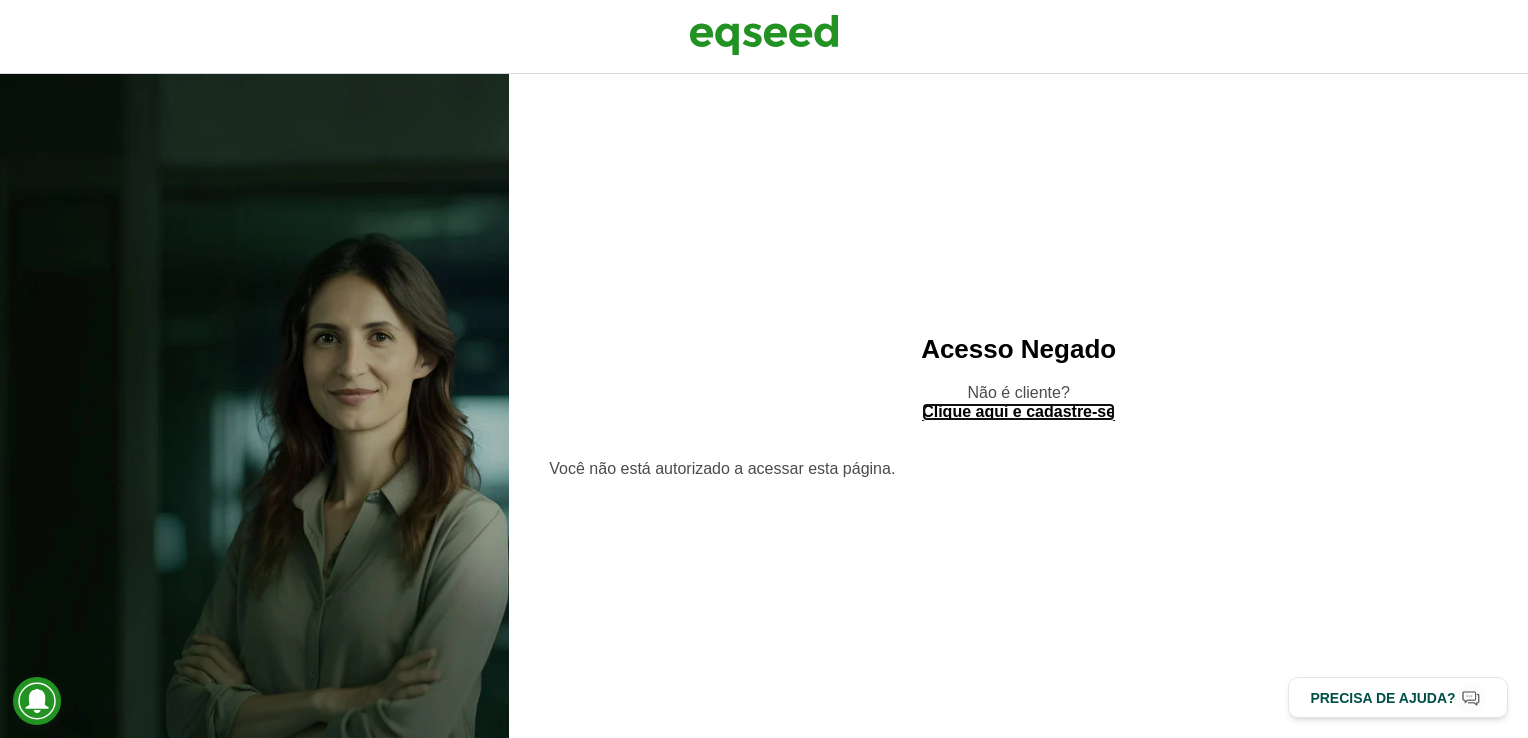 click on "Clique aqui e cadastre-se" at bounding box center [1018, 412] 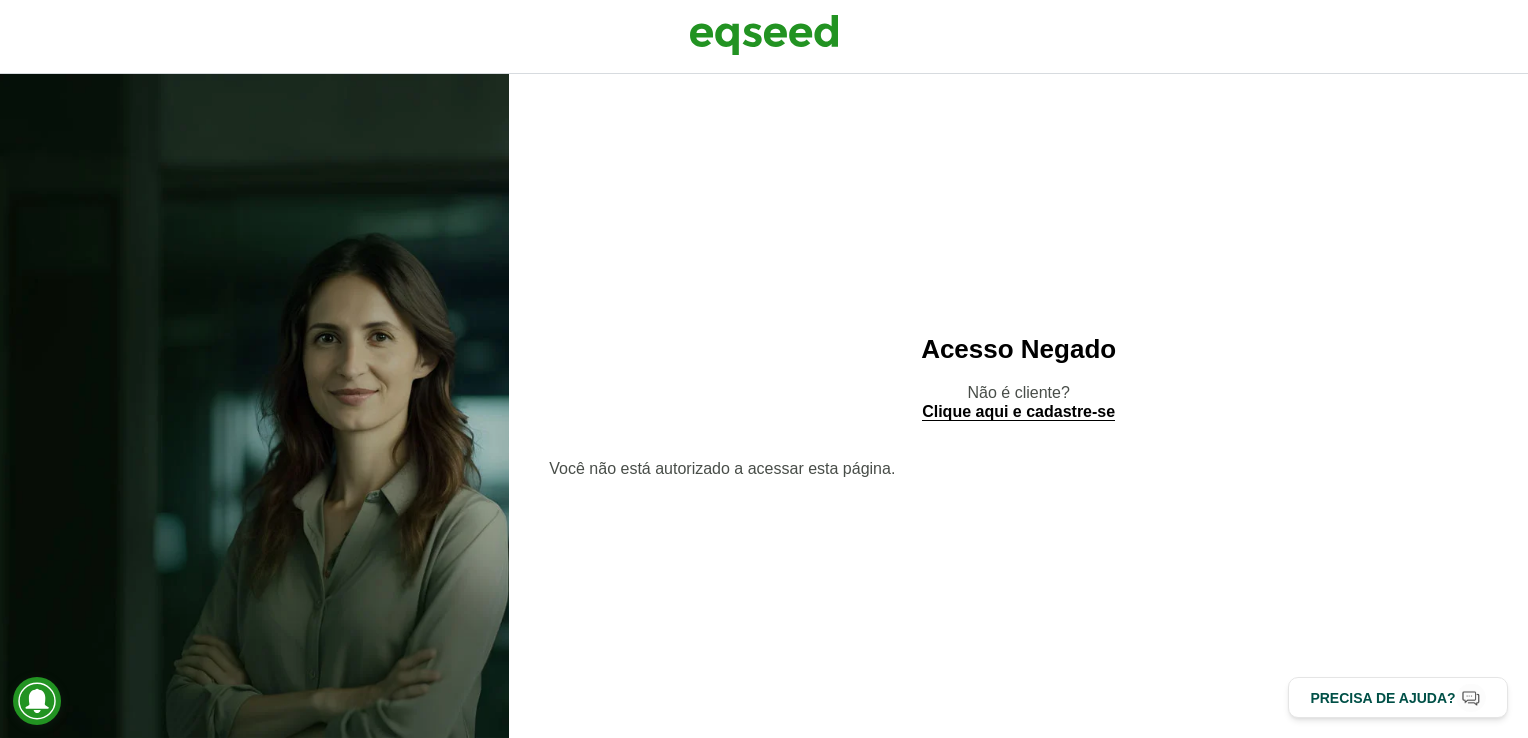 scroll, scrollTop: 0, scrollLeft: 0, axis: both 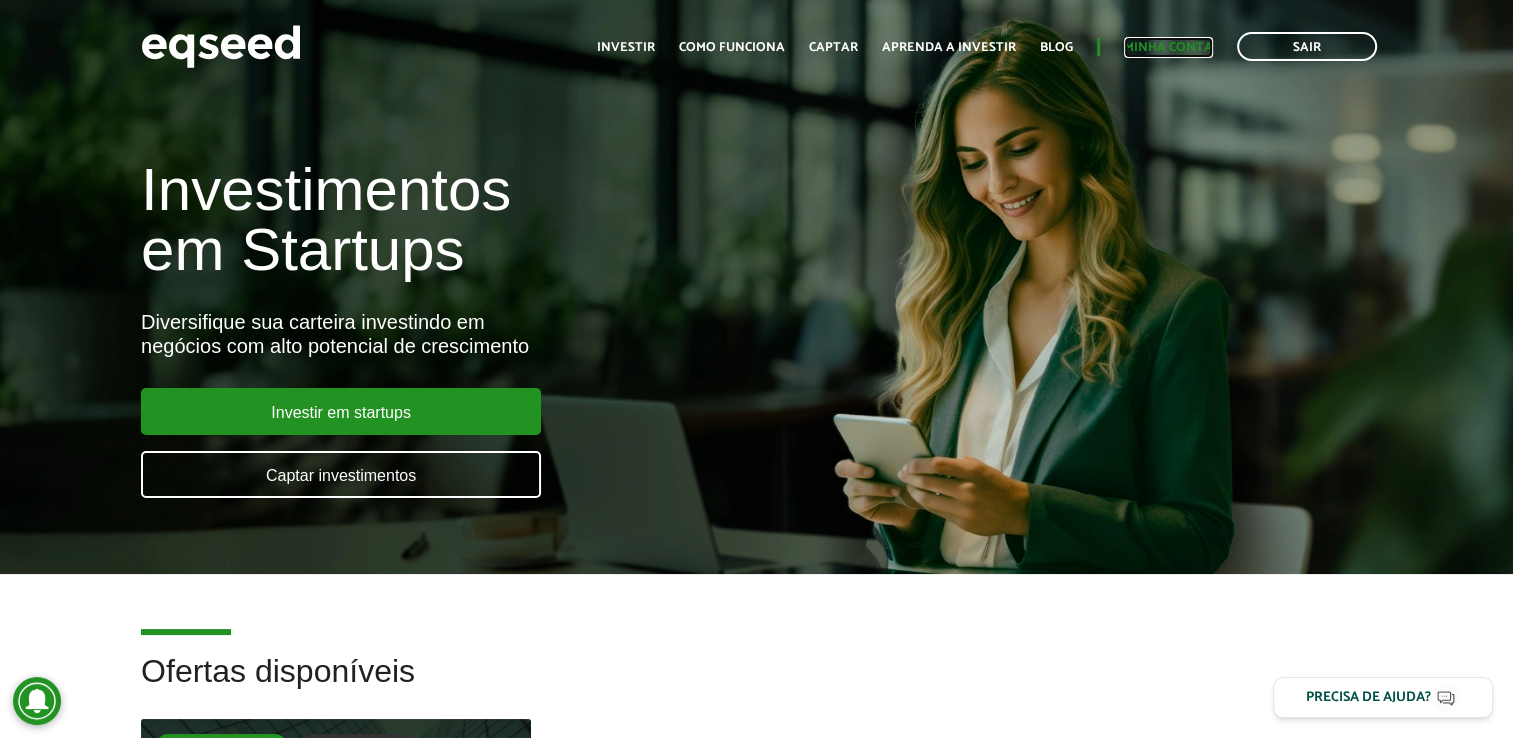 click on "Minha conta" at bounding box center (1168, 47) 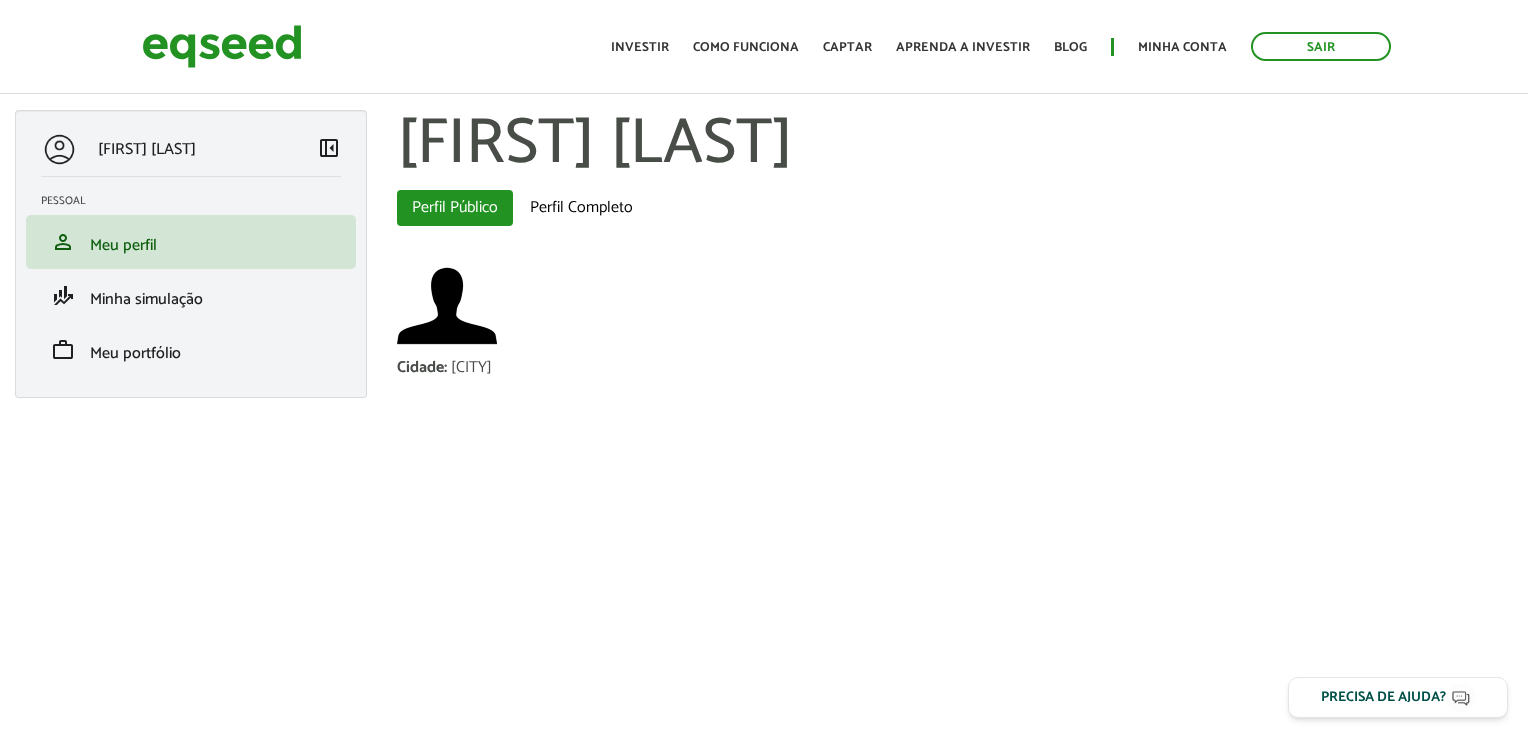 scroll, scrollTop: 0, scrollLeft: 0, axis: both 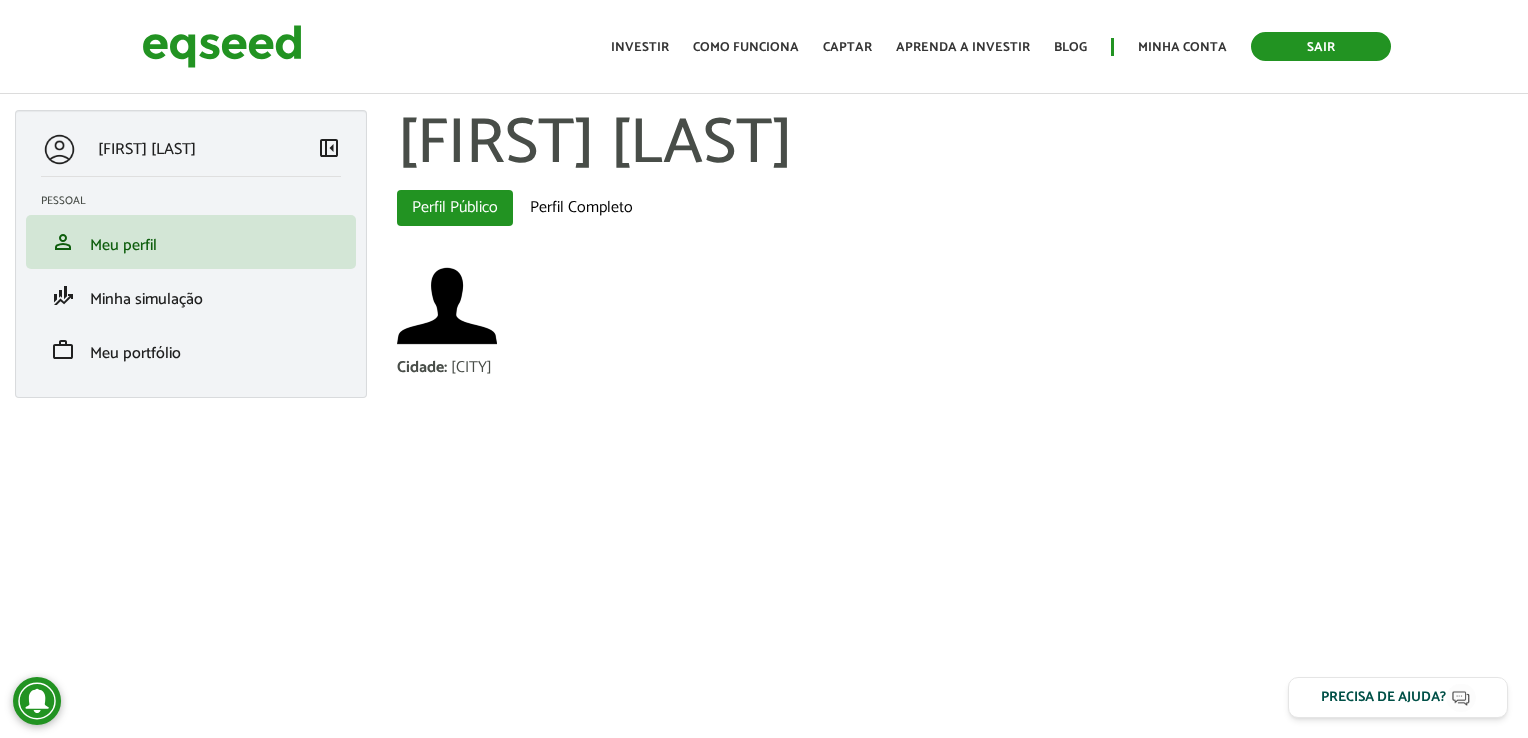 click on "Sair" at bounding box center (1321, 46) 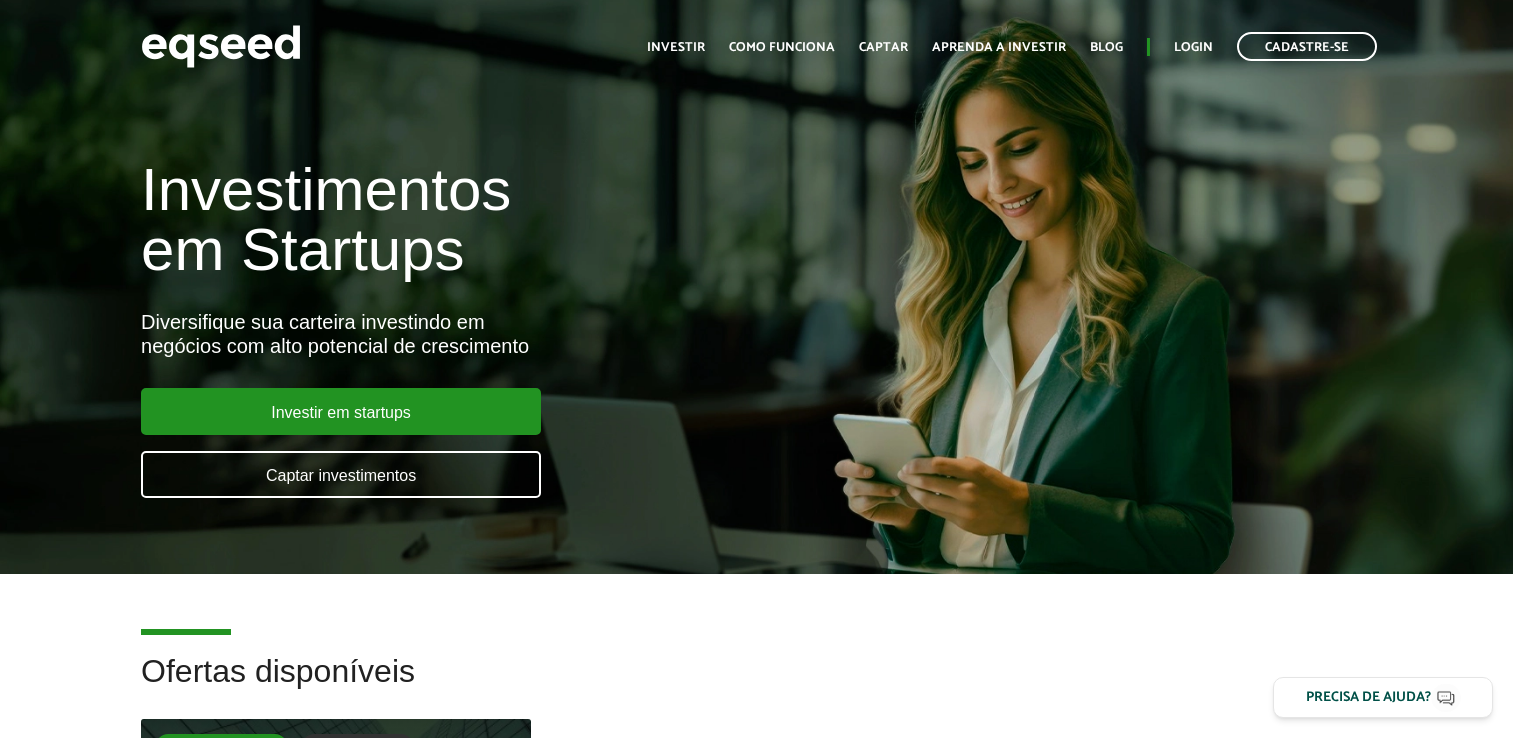 scroll, scrollTop: 0, scrollLeft: 0, axis: both 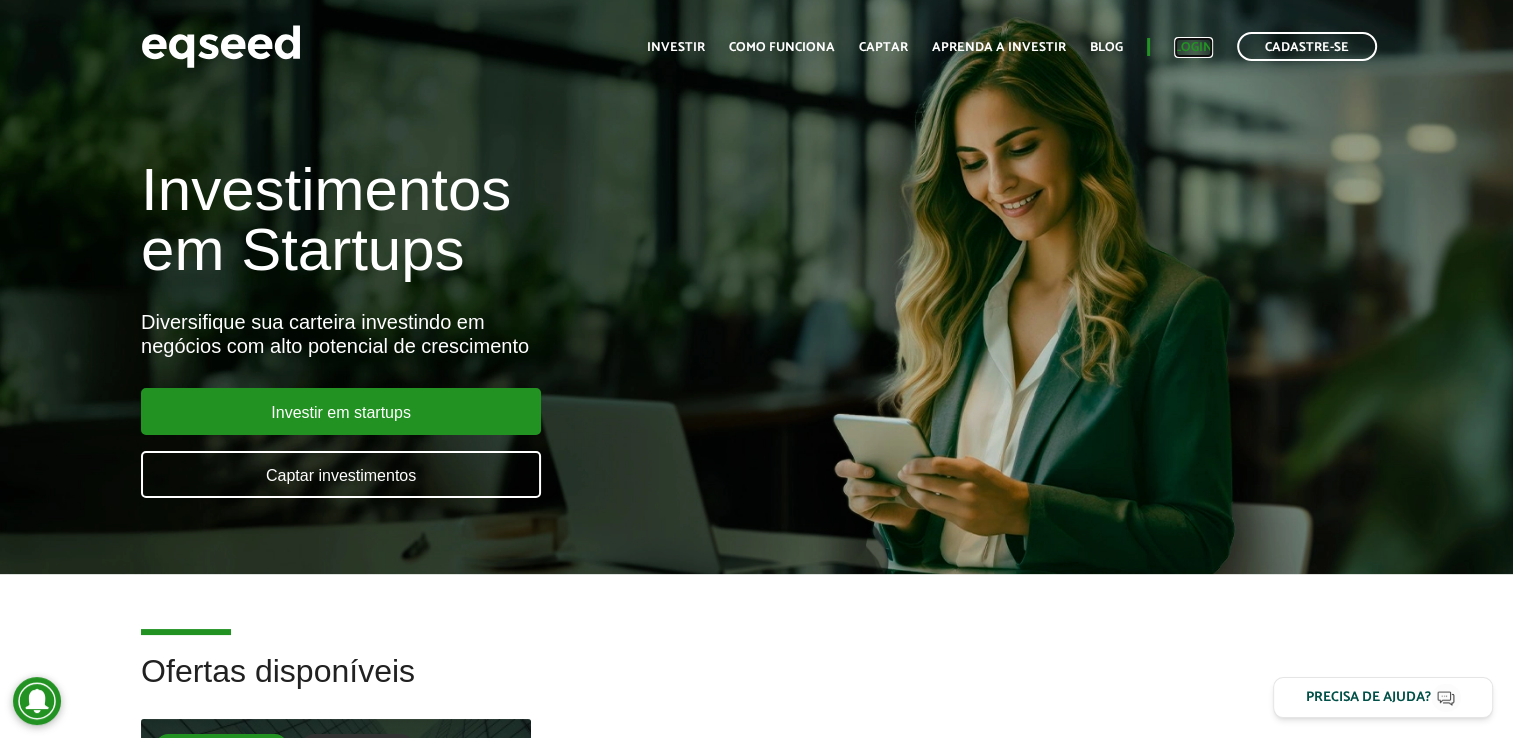 click on "Login" at bounding box center (1193, 47) 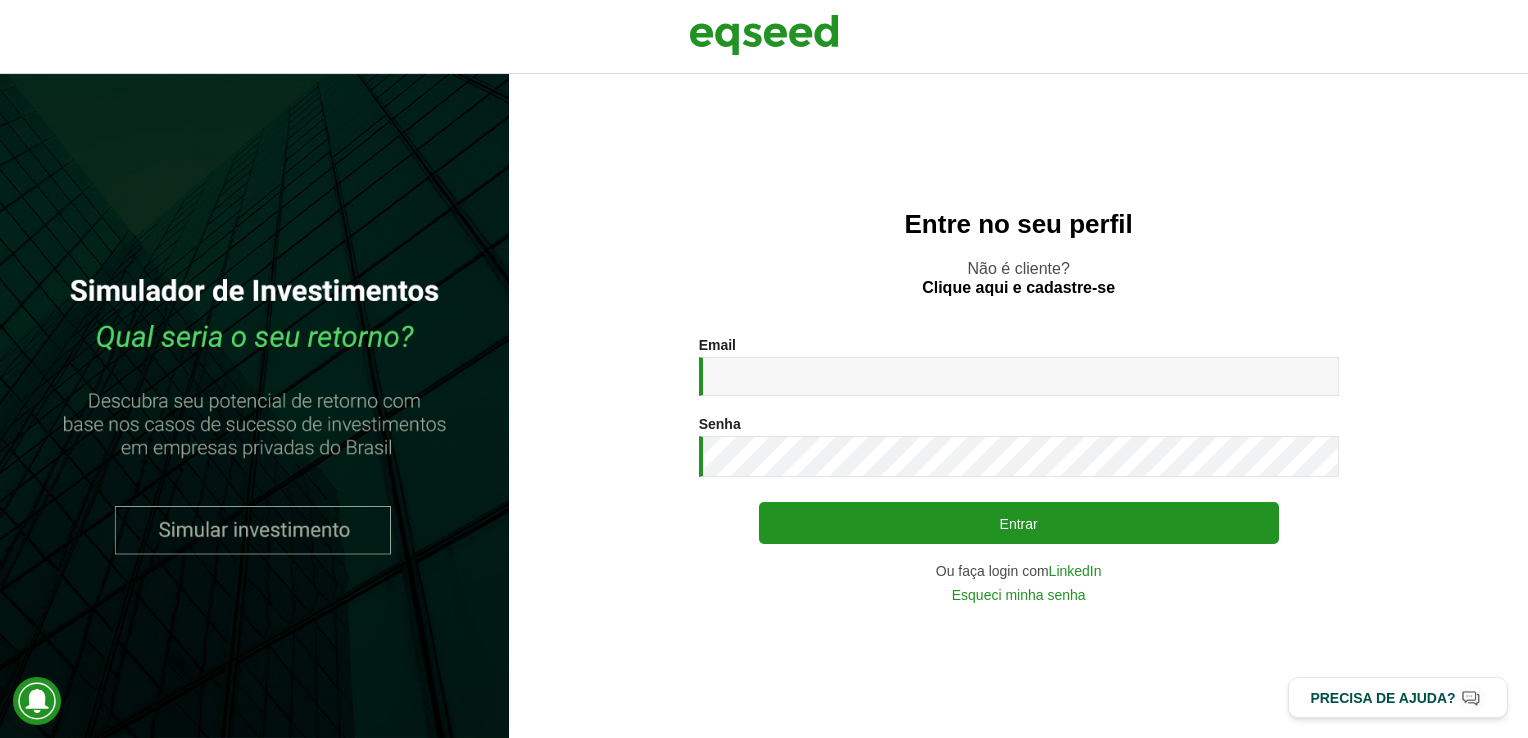 scroll, scrollTop: 0, scrollLeft: 0, axis: both 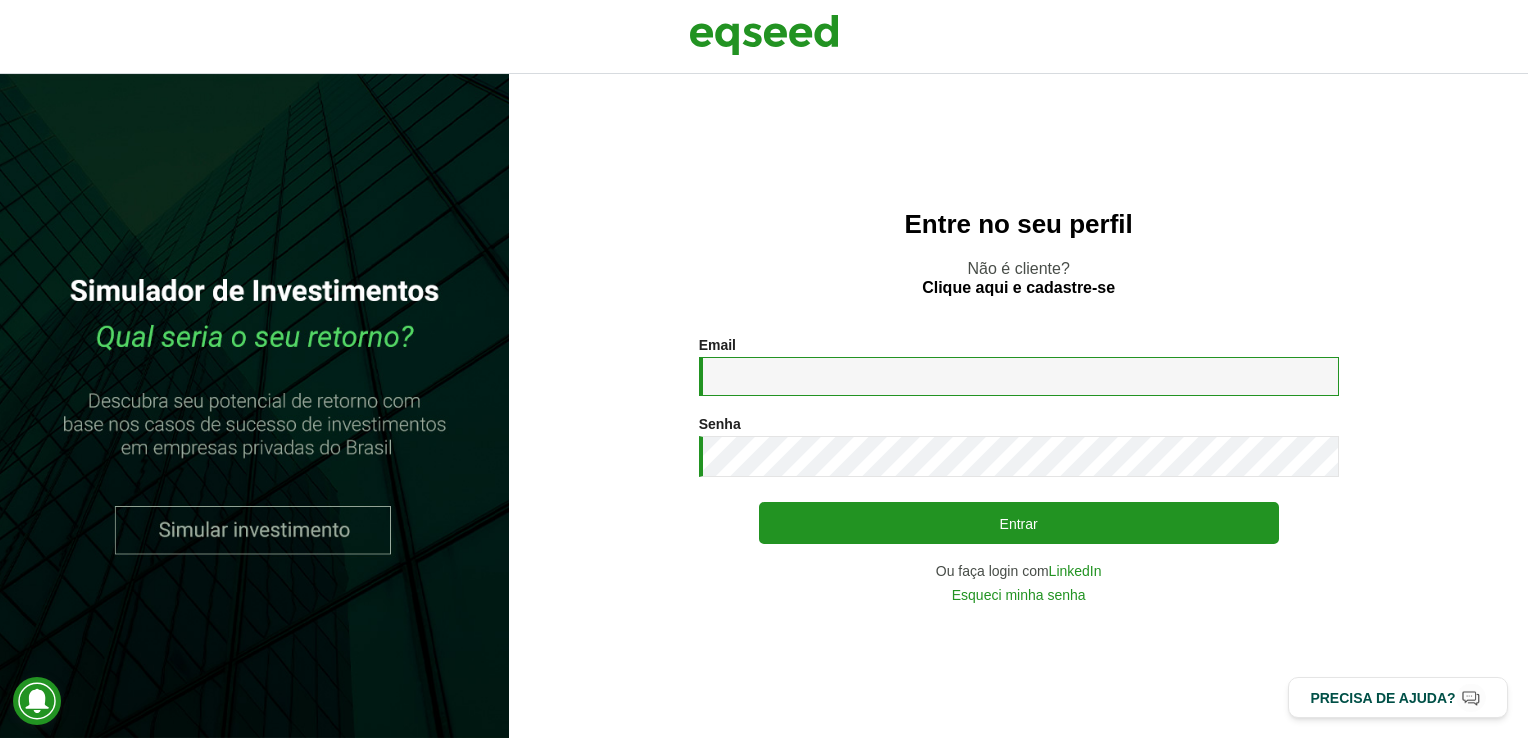 click on "Email  *" at bounding box center (1019, 376) 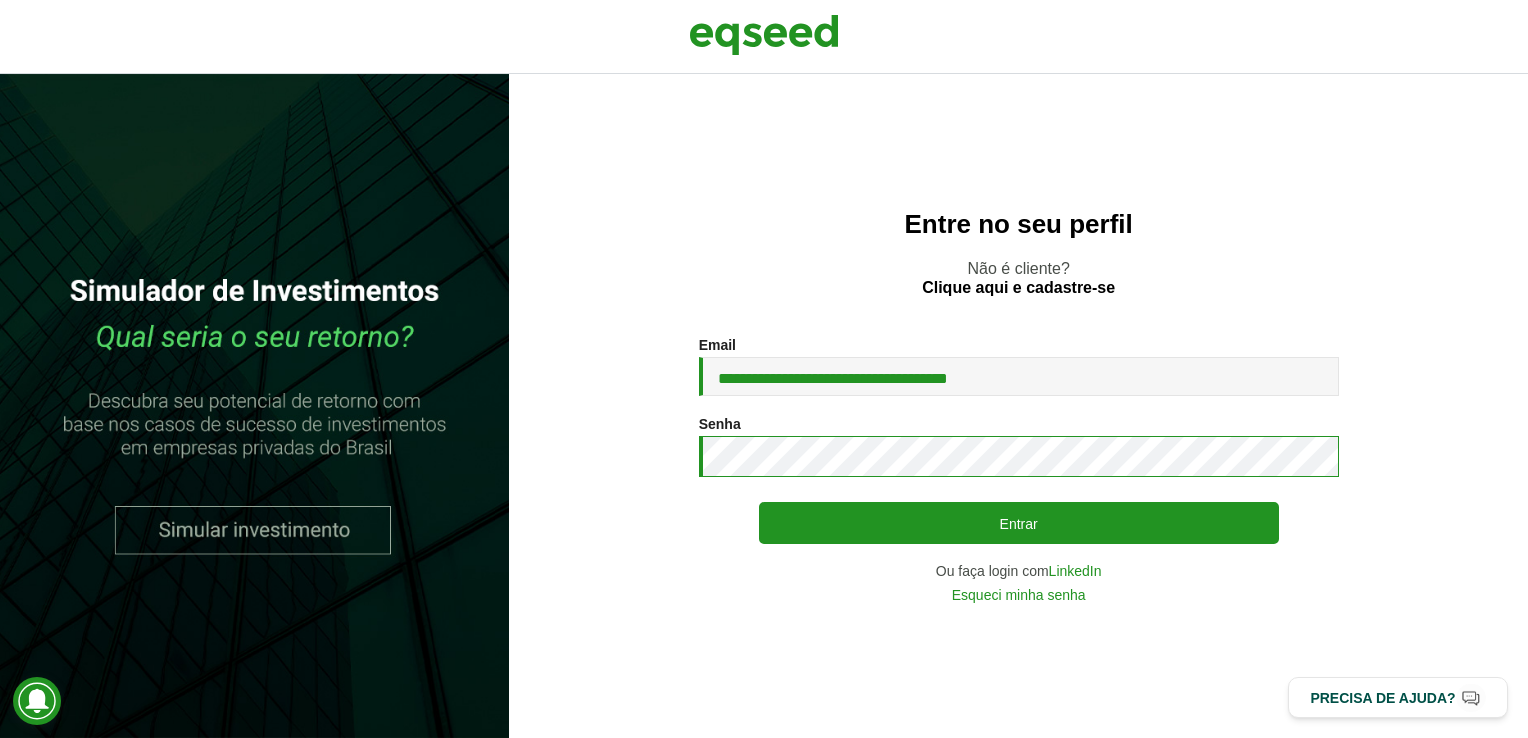 click on "Entrar" at bounding box center [1019, 523] 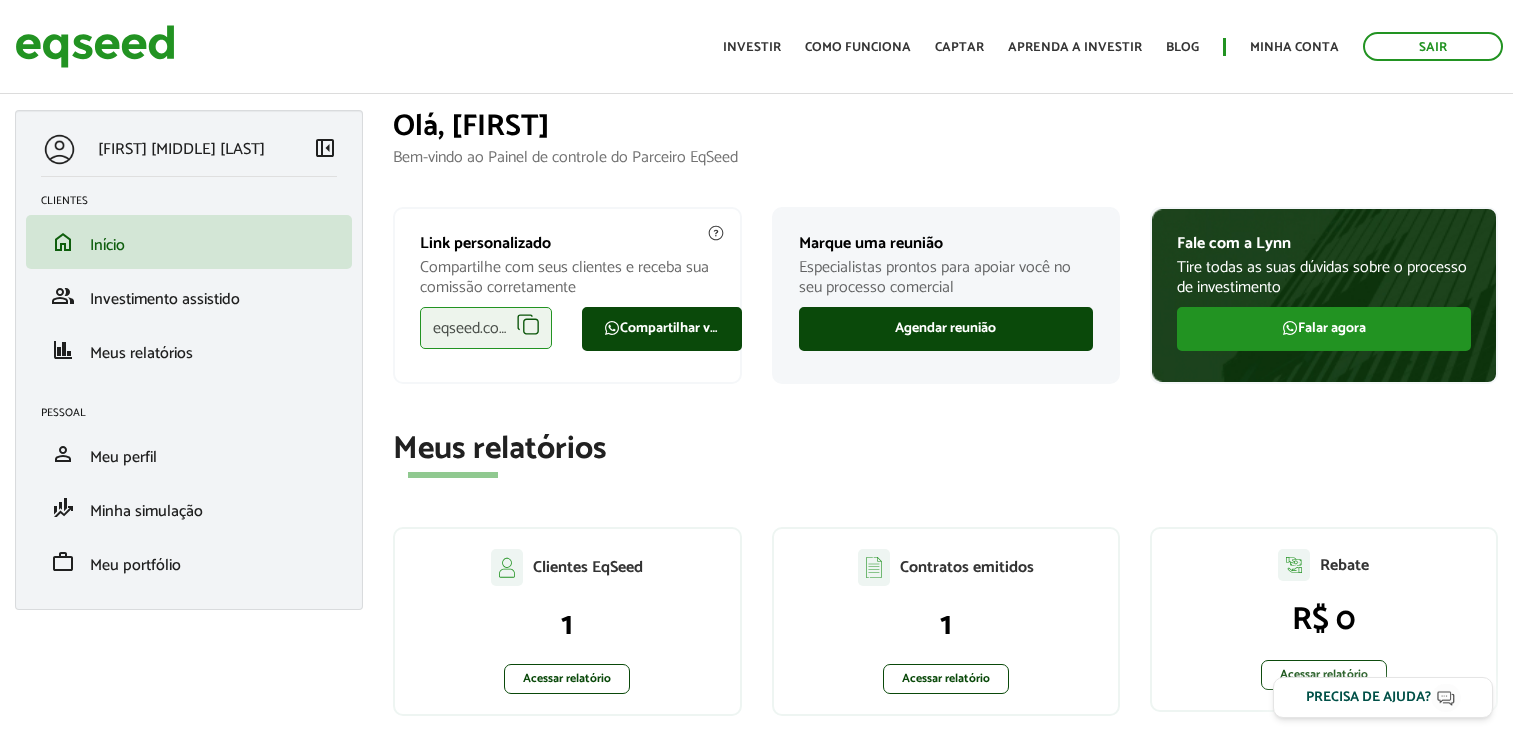 scroll, scrollTop: 0, scrollLeft: 0, axis: both 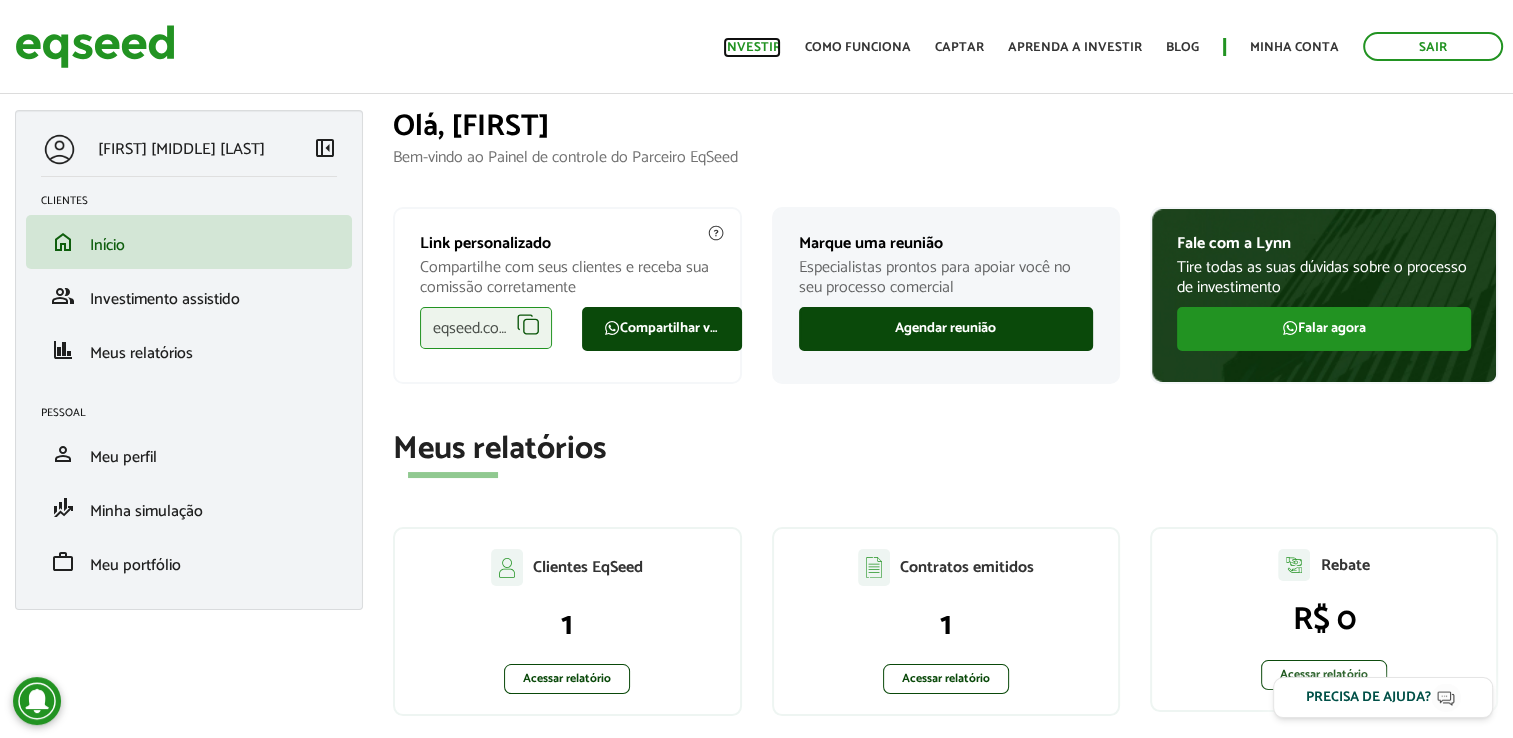 click on "Investir" at bounding box center (752, 47) 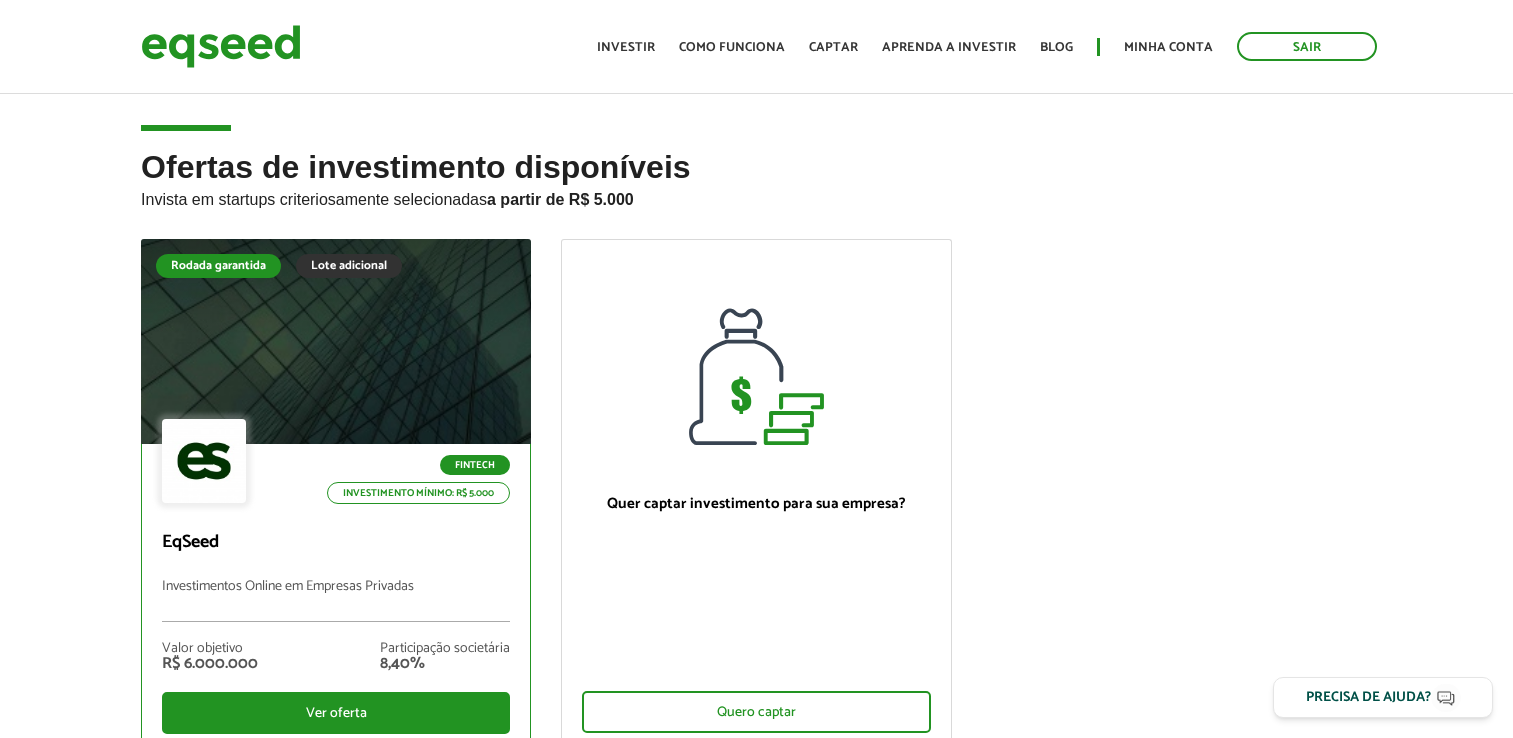 scroll, scrollTop: 0, scrollLeft: 0, axis: both 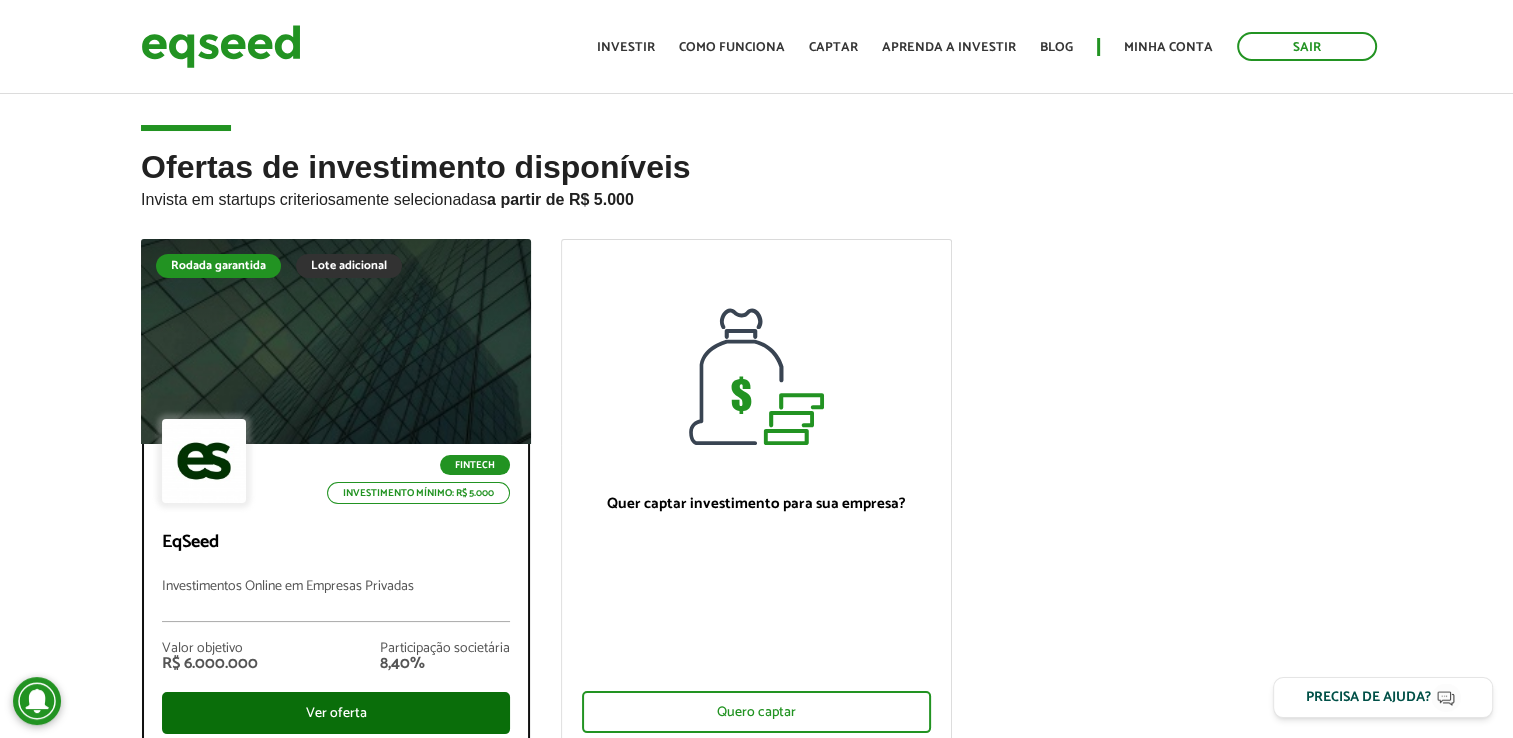 click on "Ver oferta" at bounding box center [336, 713] 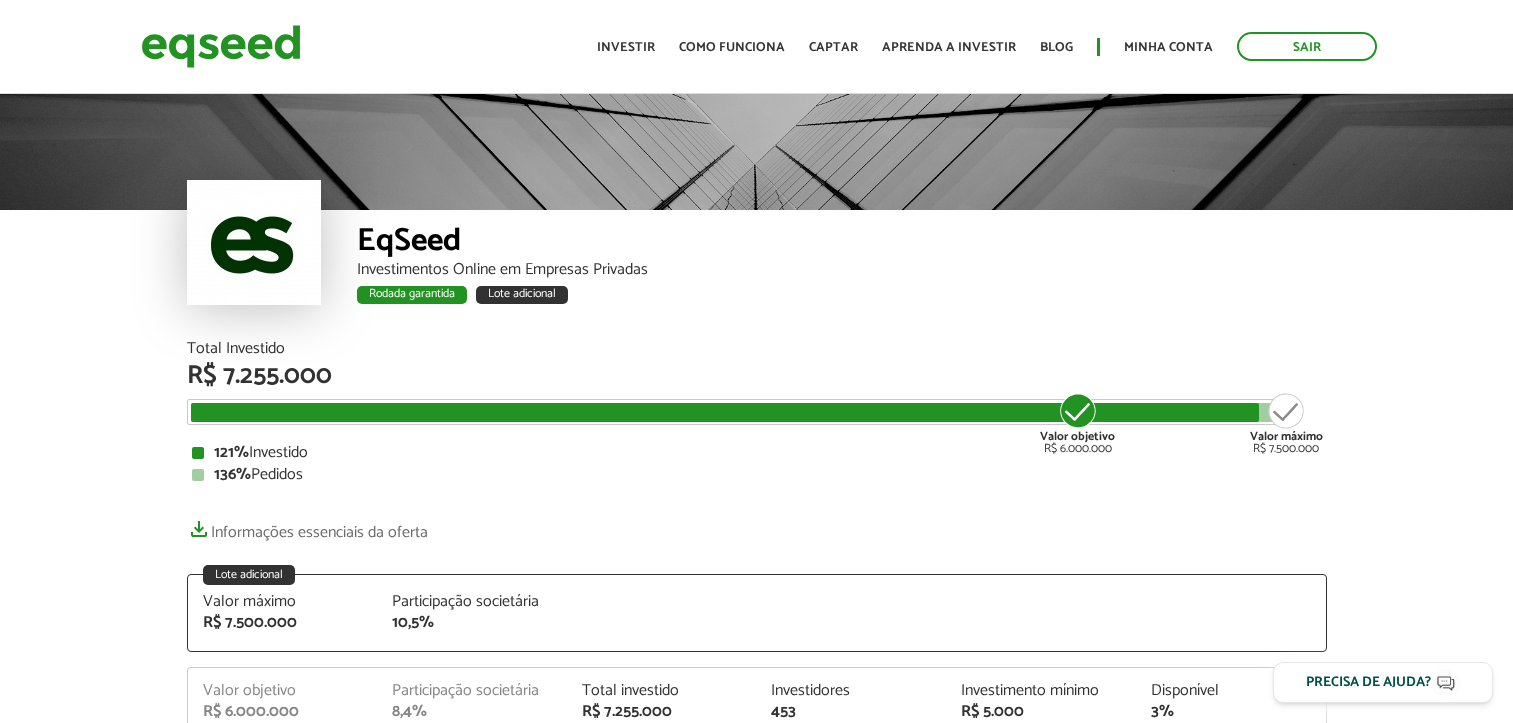 scroll, scrollTop: 0, scrollLeft: 0, axis: both 